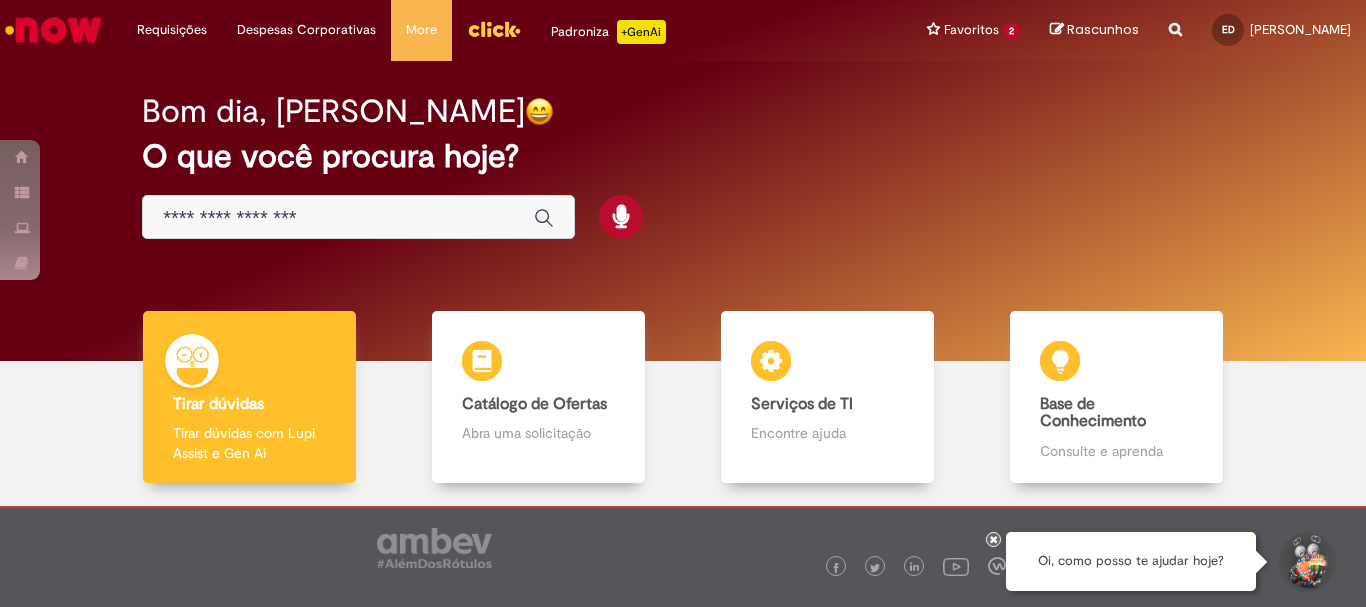 scroll, scrollTop: 0, scrollLeft: 0, axis: both 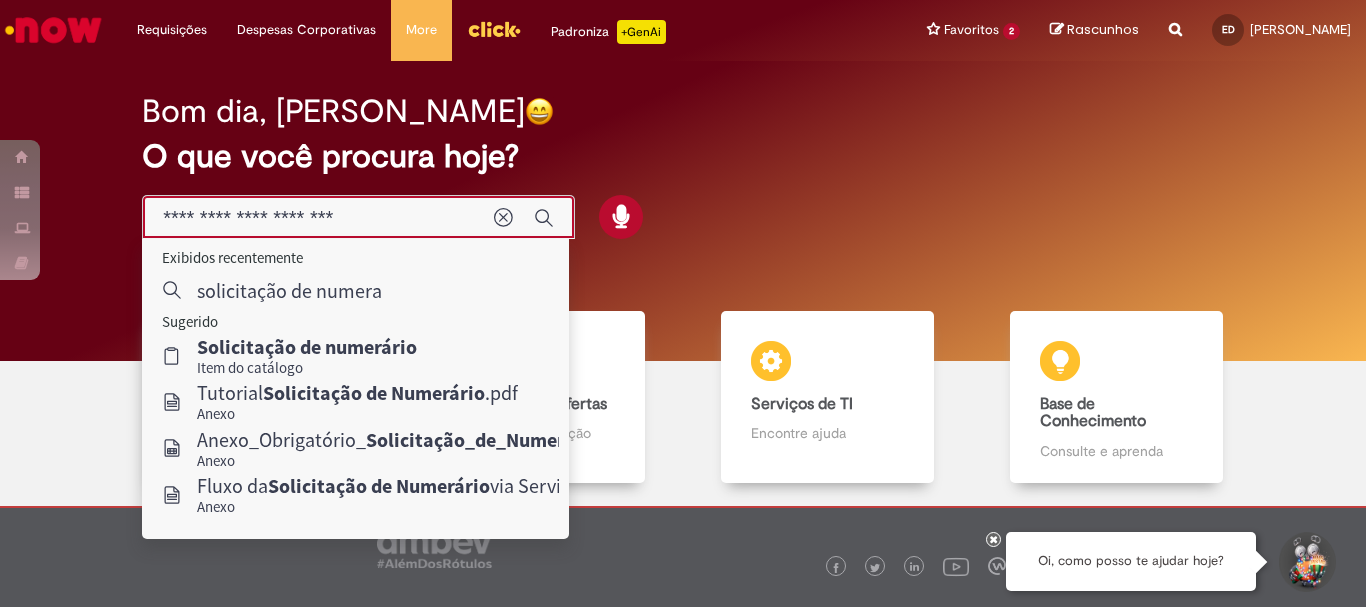 type on "**********" 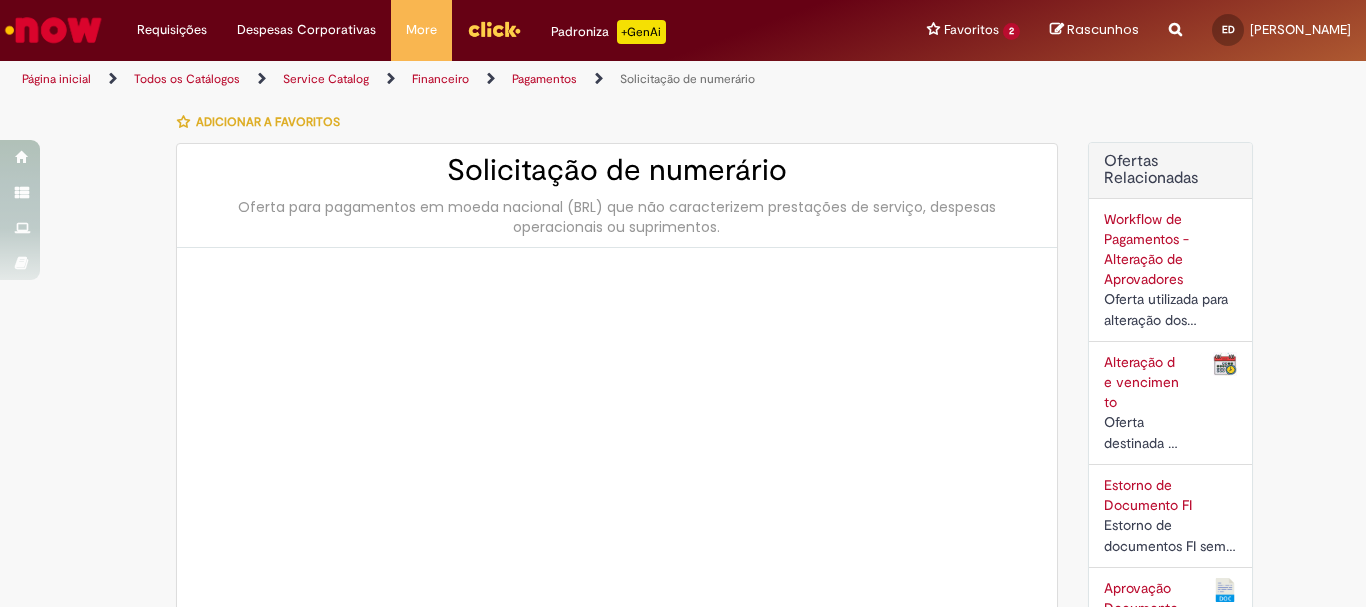 type on "********" 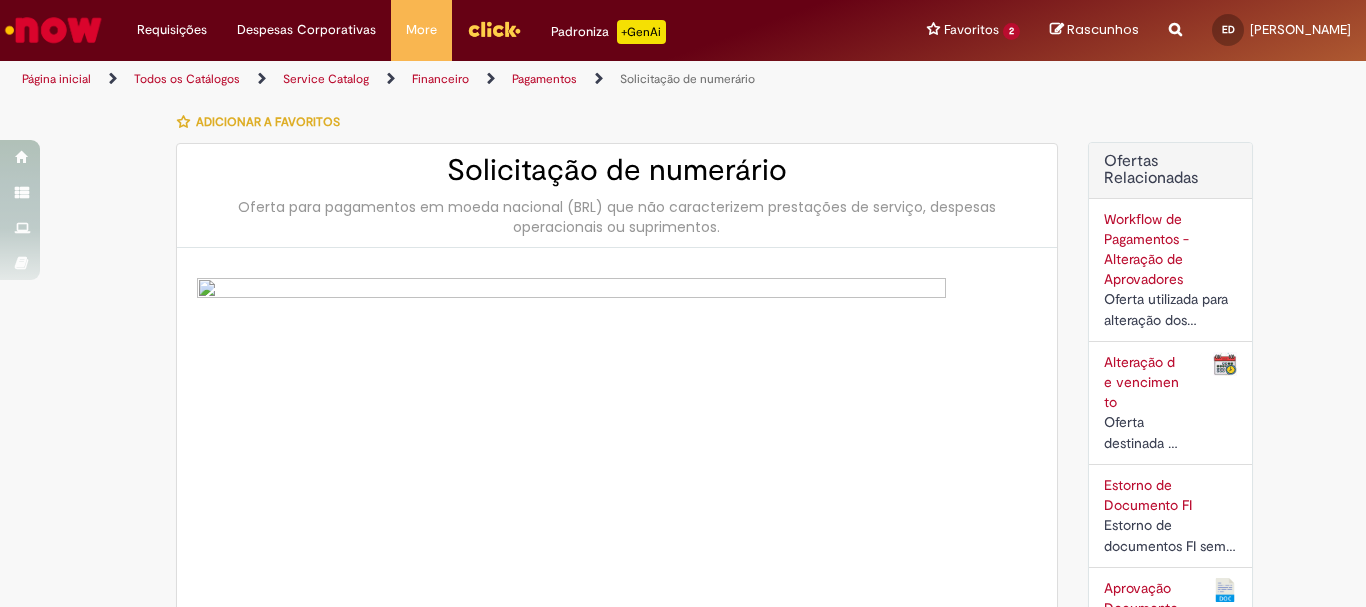 type on "**********" 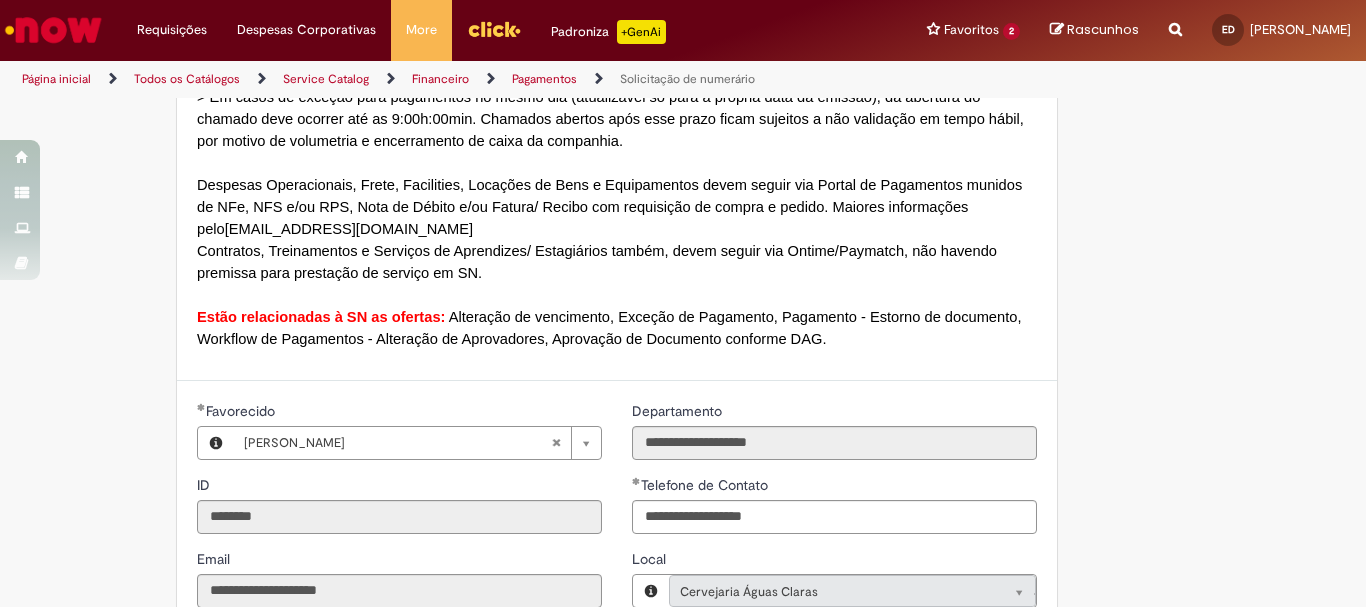 scroll, scrollTop: 1600, scrollLeft: 0, axis: vertical 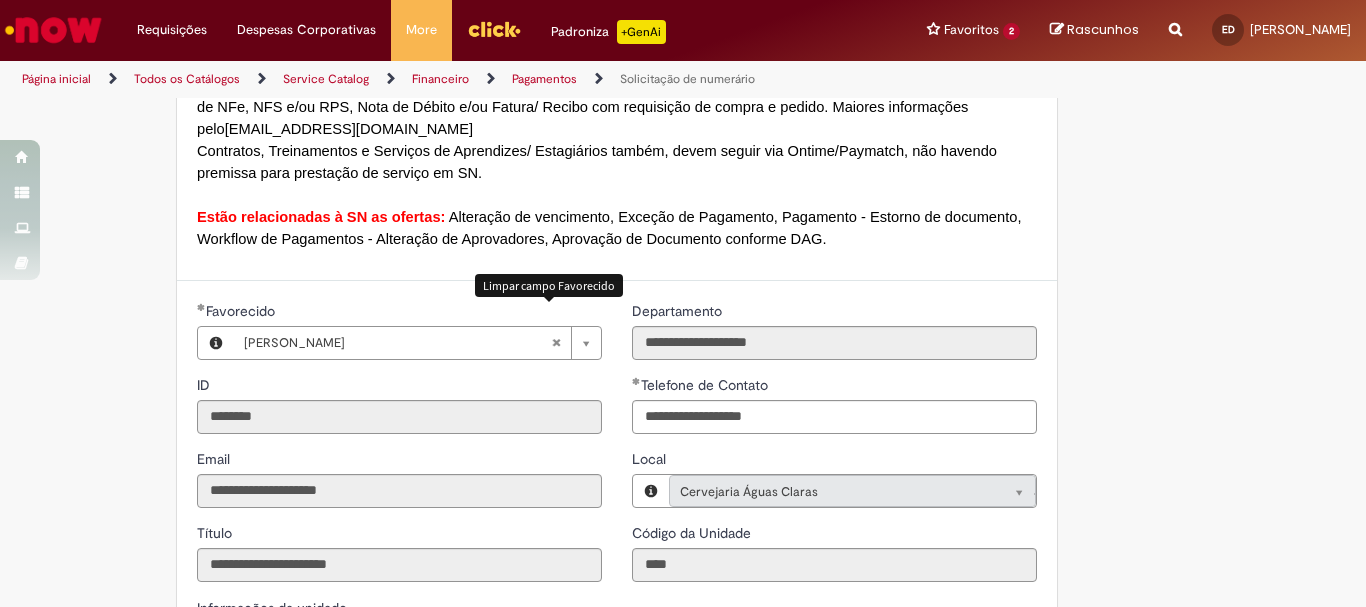 click at bounding box center [556, 343] 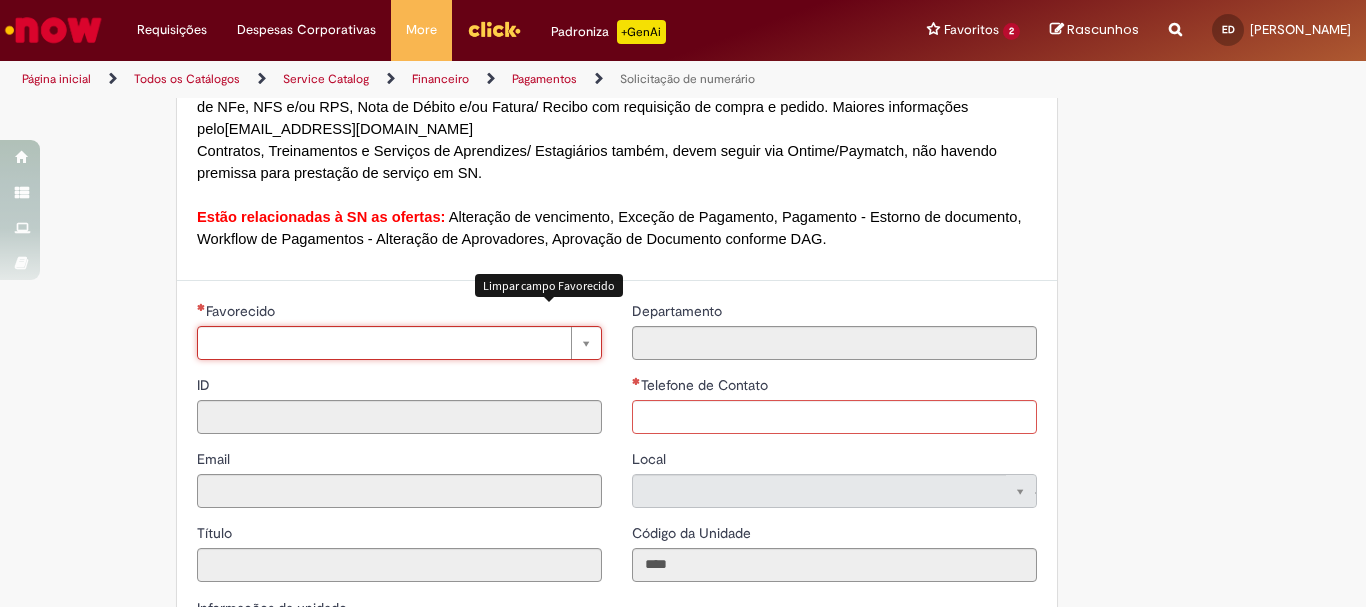 type 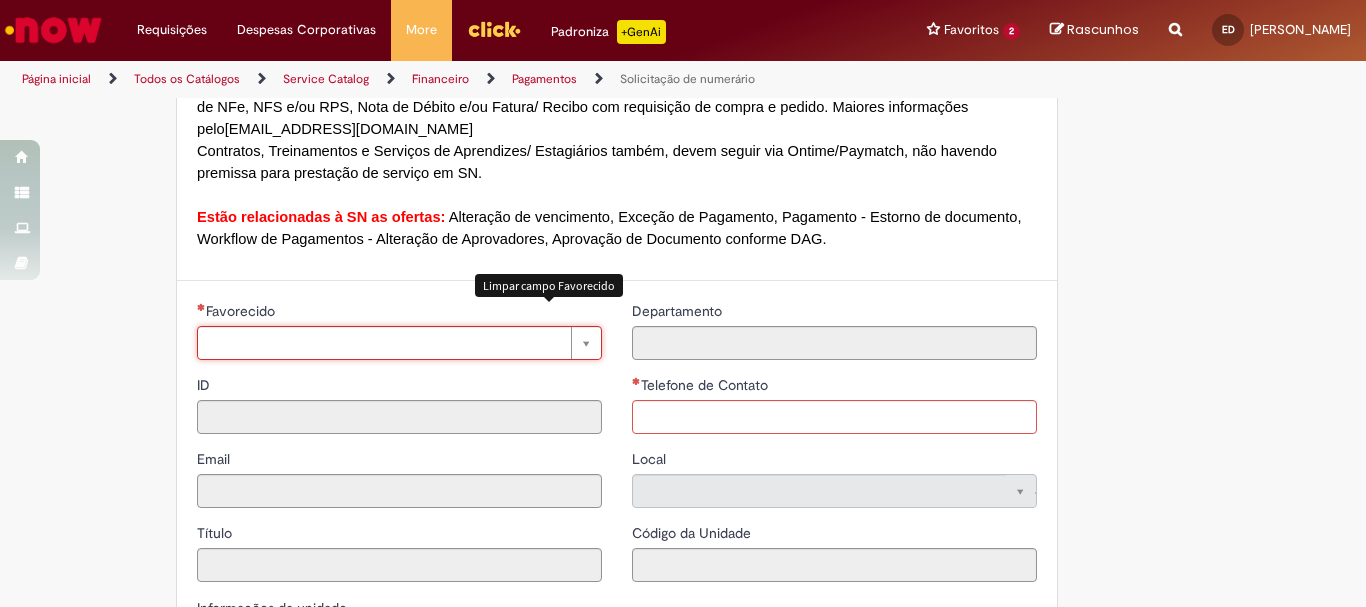 scroll, scrollTop: 0, scrollLeft: 0, axis: both 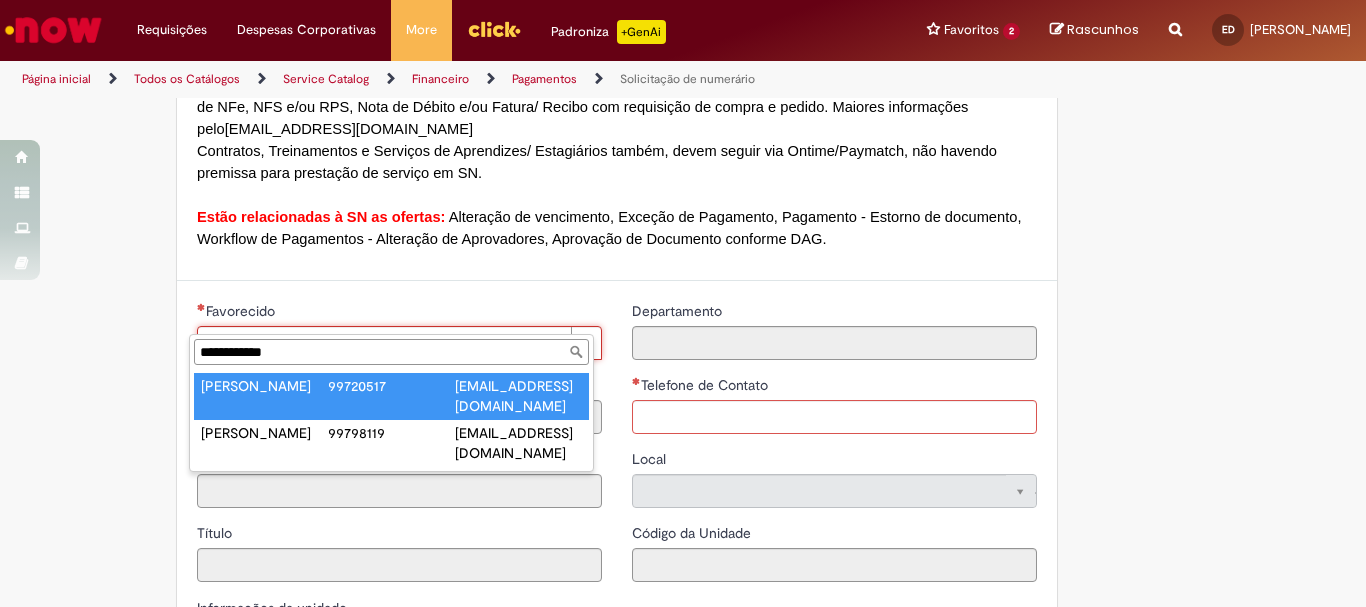 type on "**********" 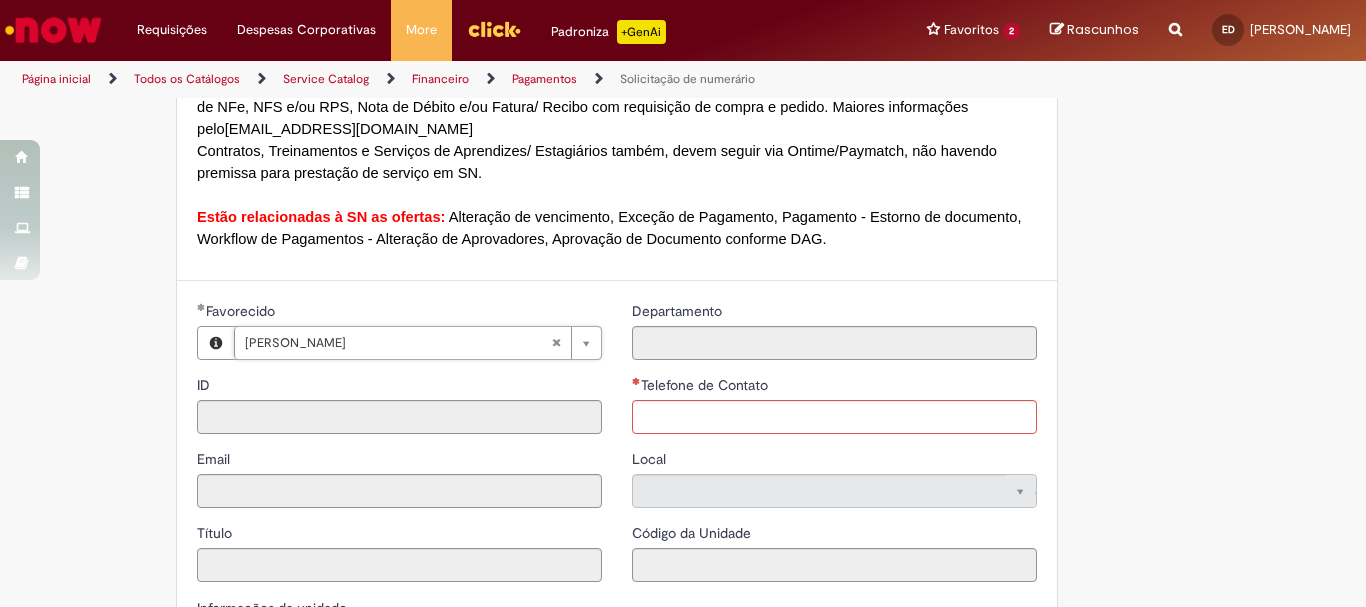 type on "********" 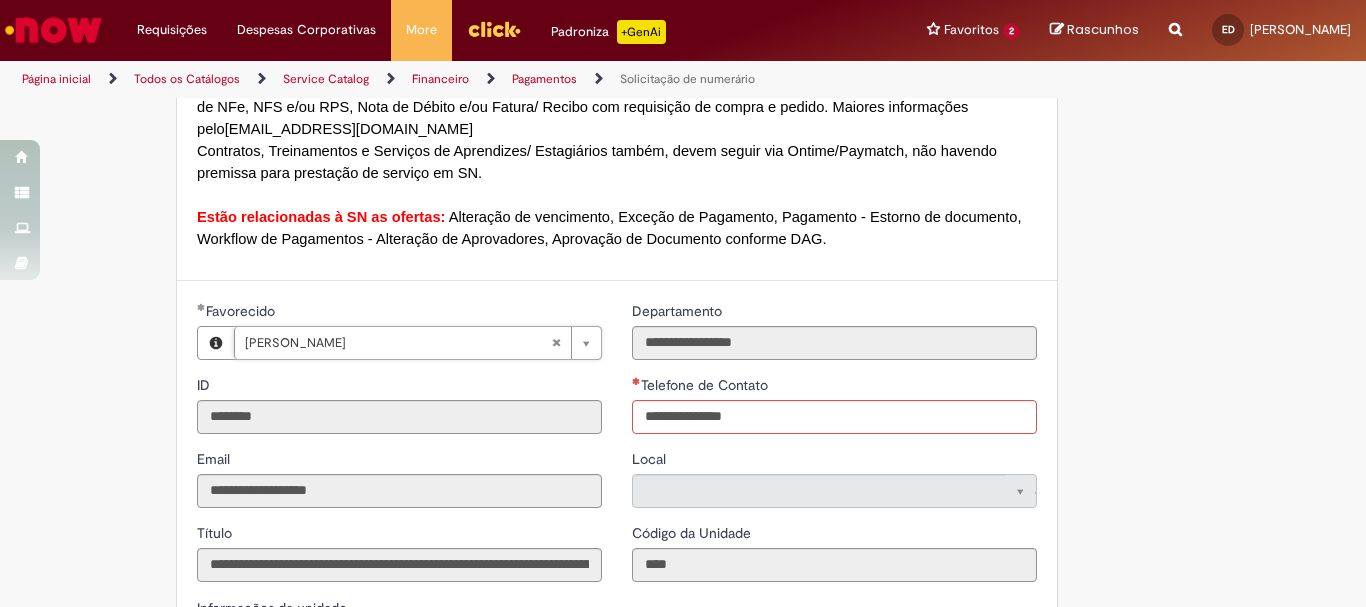 type on "**********" 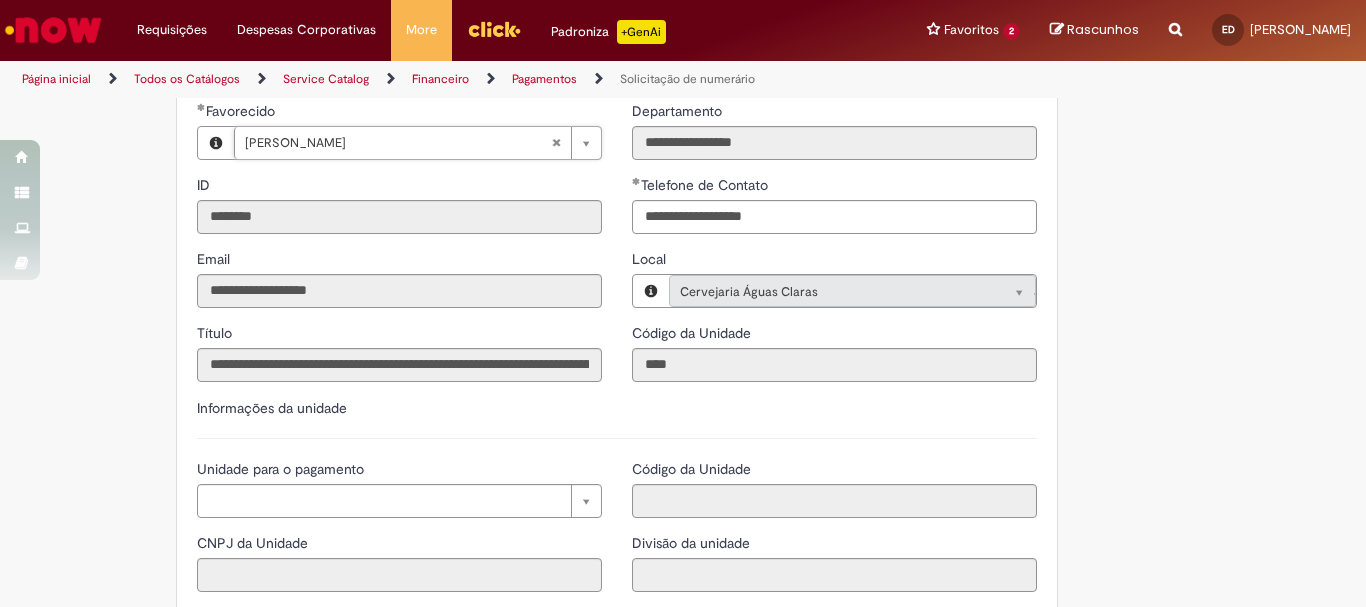 scroll, scrollTop: 2000, scrollLeft: 0, axis: vertical 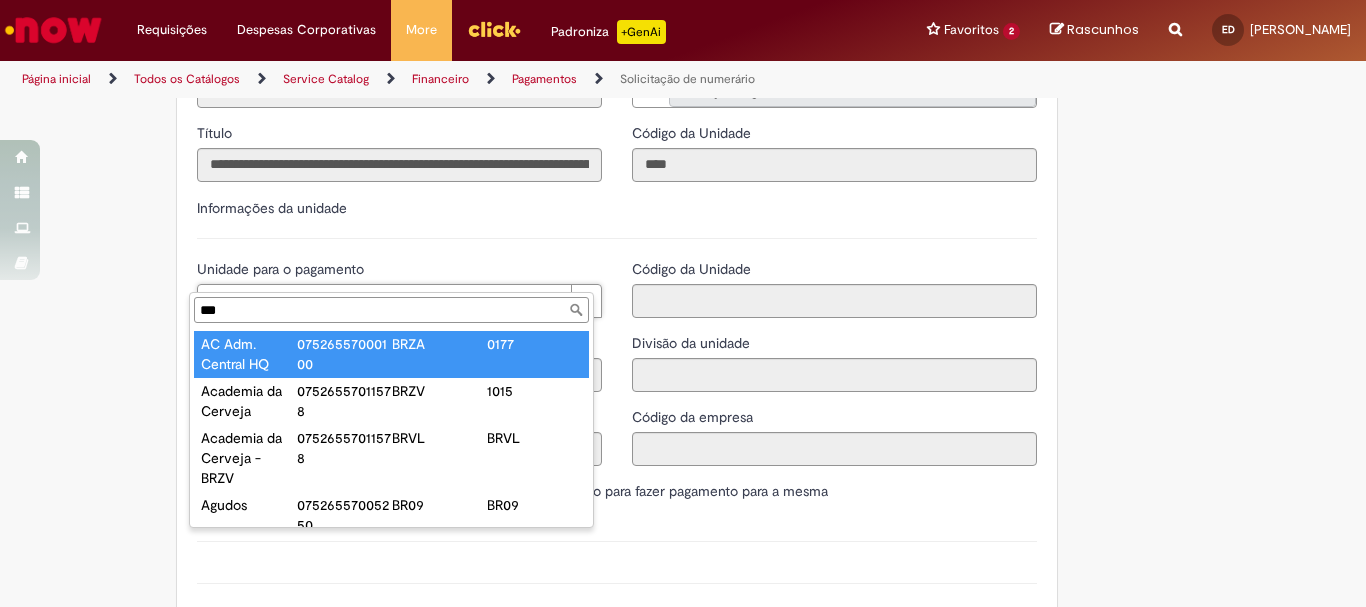 type on "****" 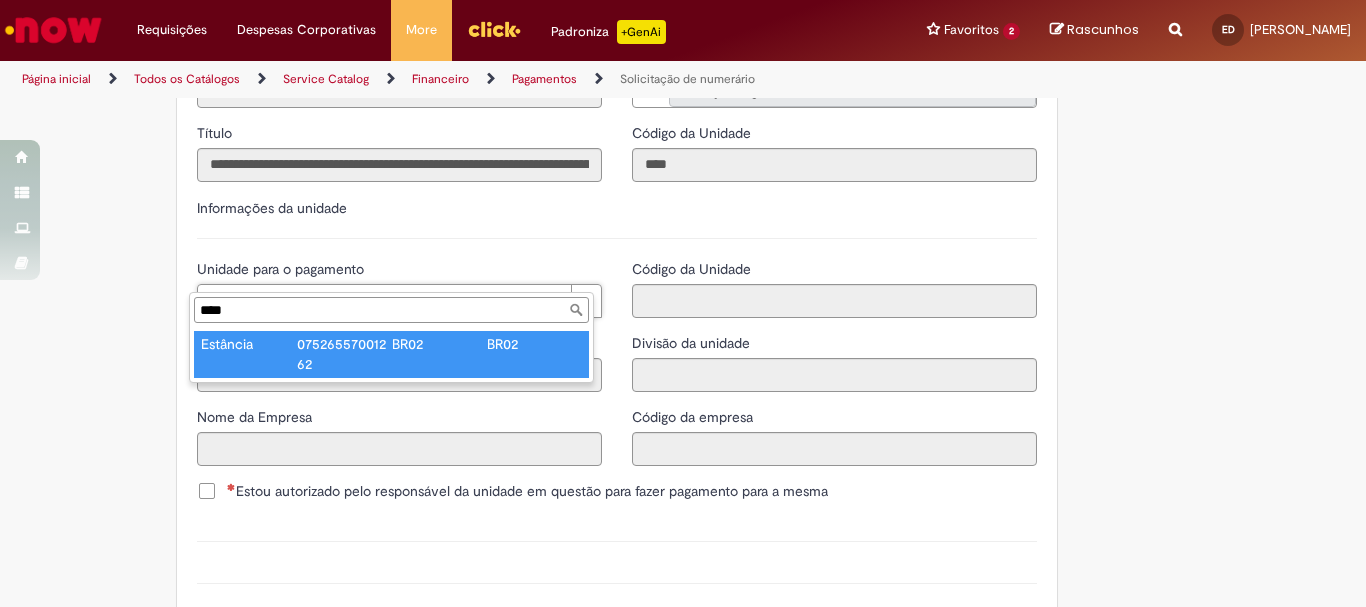 type on "********" 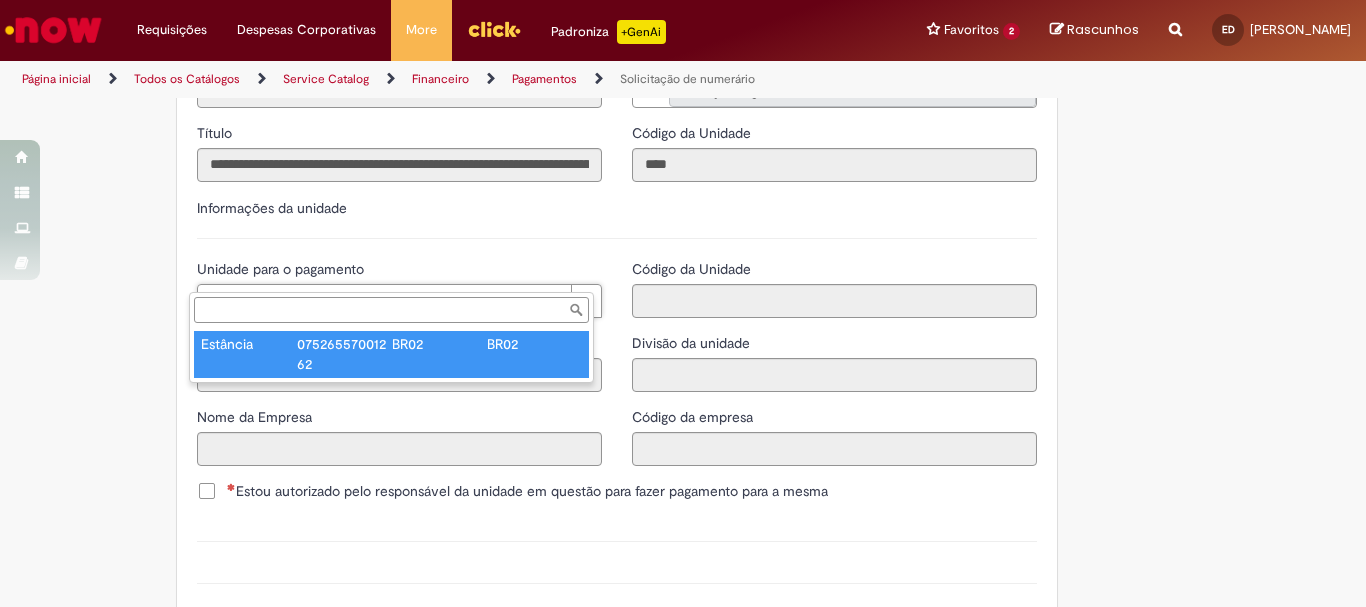 type on "**********" 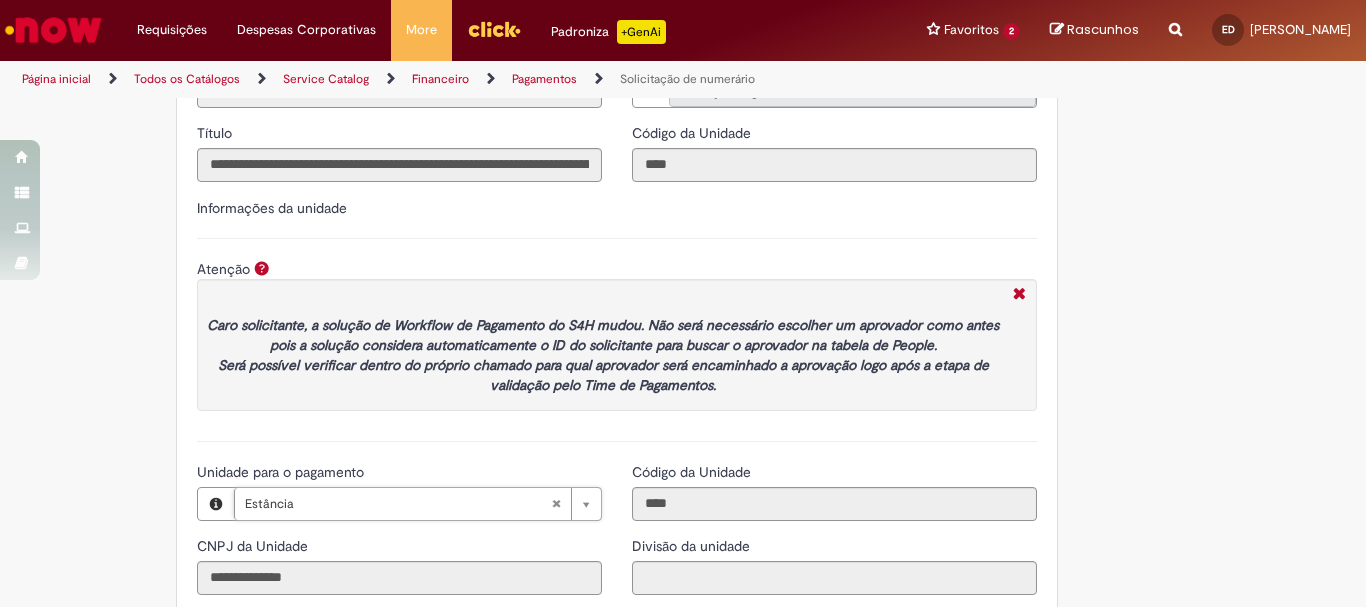 scroll, scrollTop: 2200, scrollLeft: 0, axis: vertical 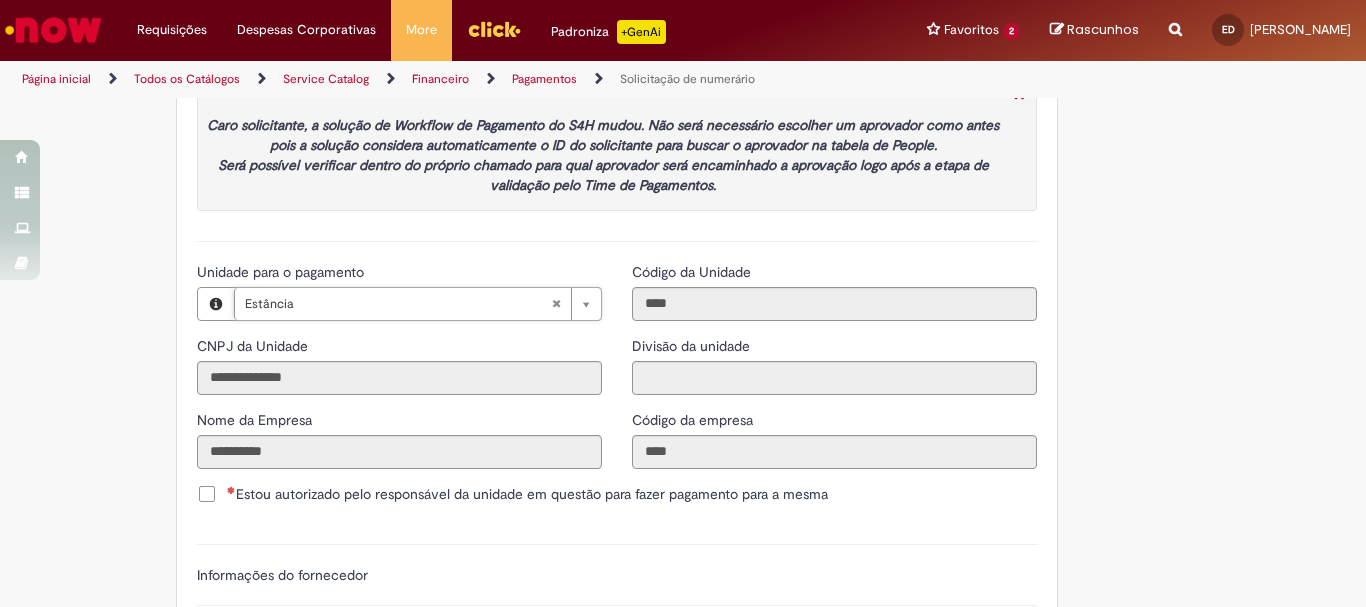 click on "Estou autorizado pelo responsável da unidade em questão para fazer pagamento para a mesma" at bounding box center [527, 494] 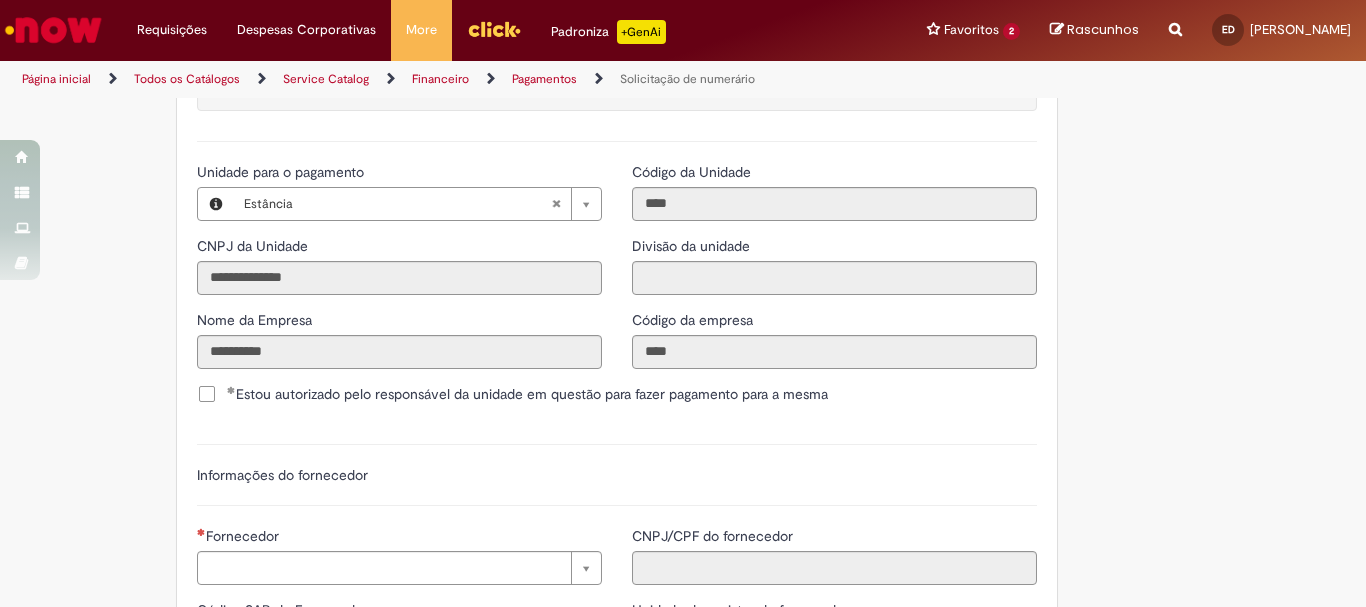 scroll, scrollTop: 2500, scrollLeft: 0, axis: vertical 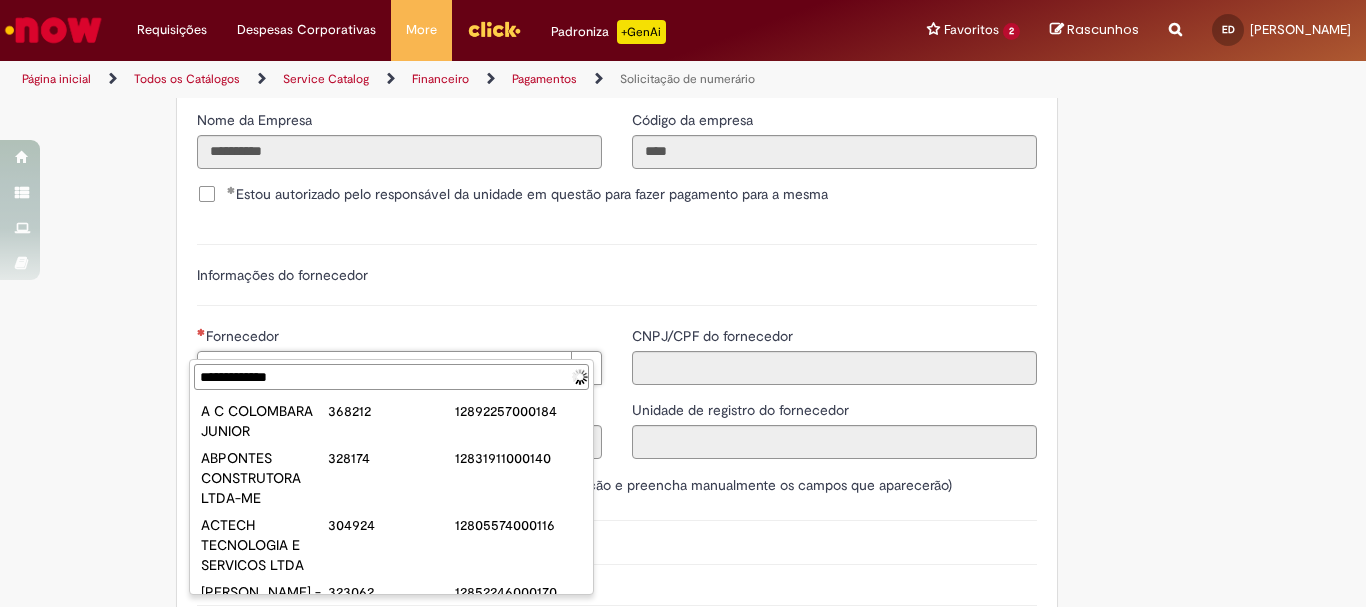 type on "**********" 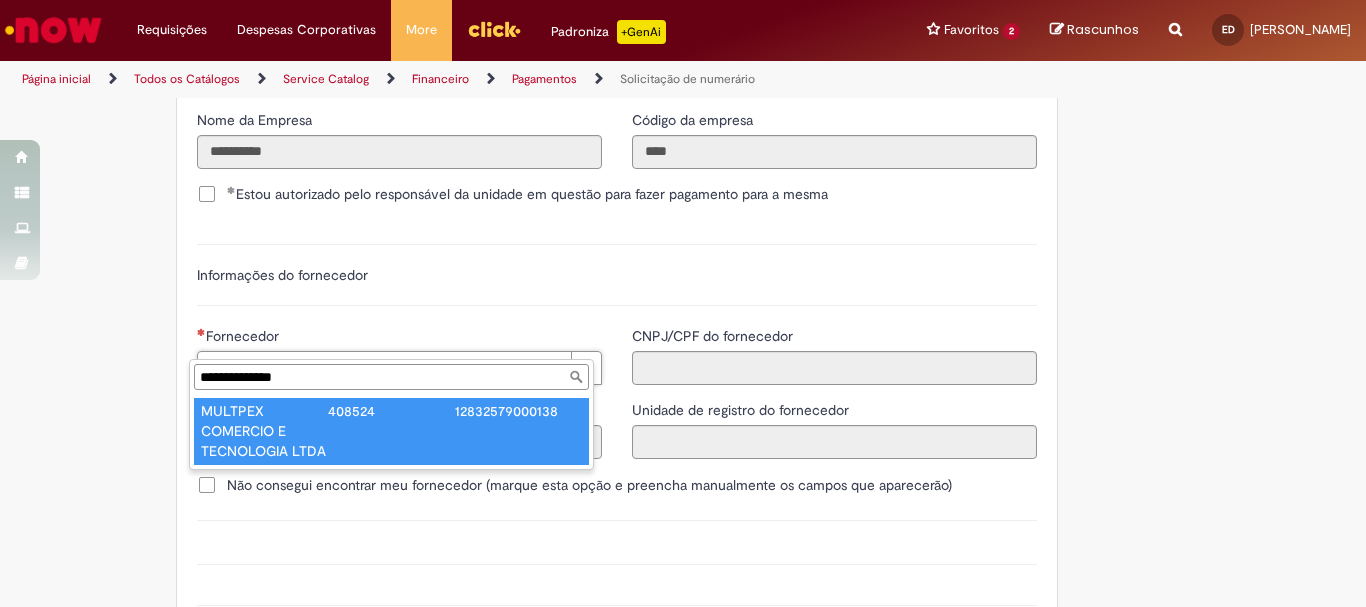 type on "**********" 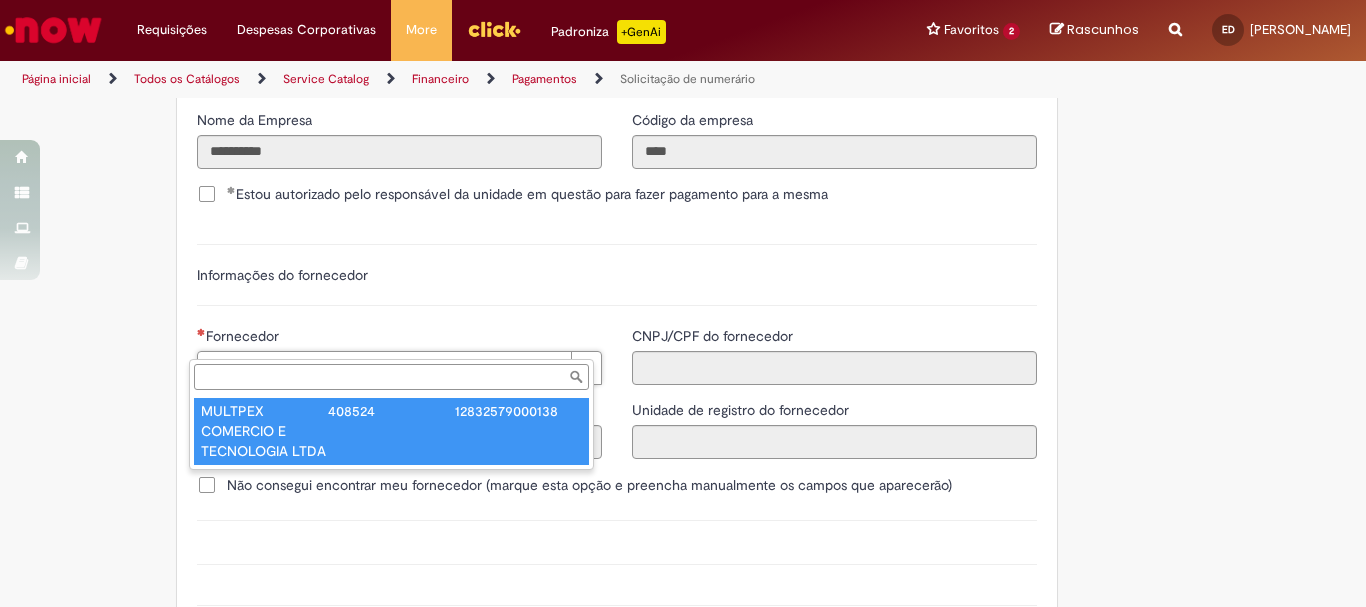 type on "******" 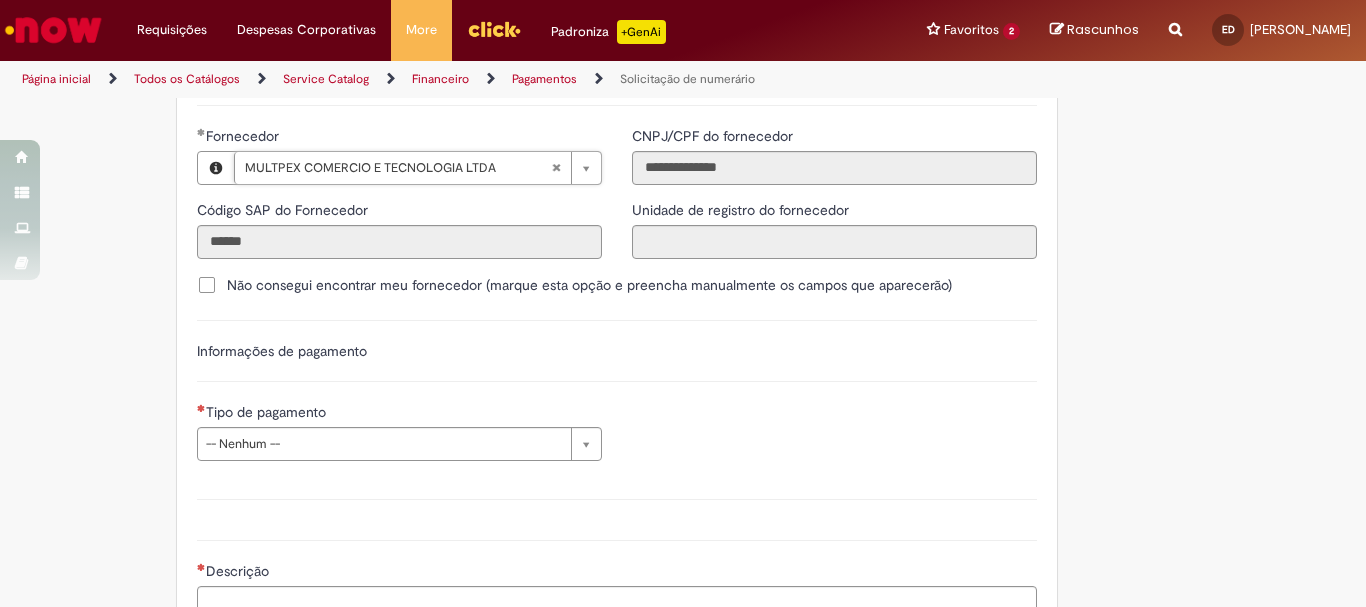 scroll, scrollTop: 2800, scrollLeft: 0, axis: vertical 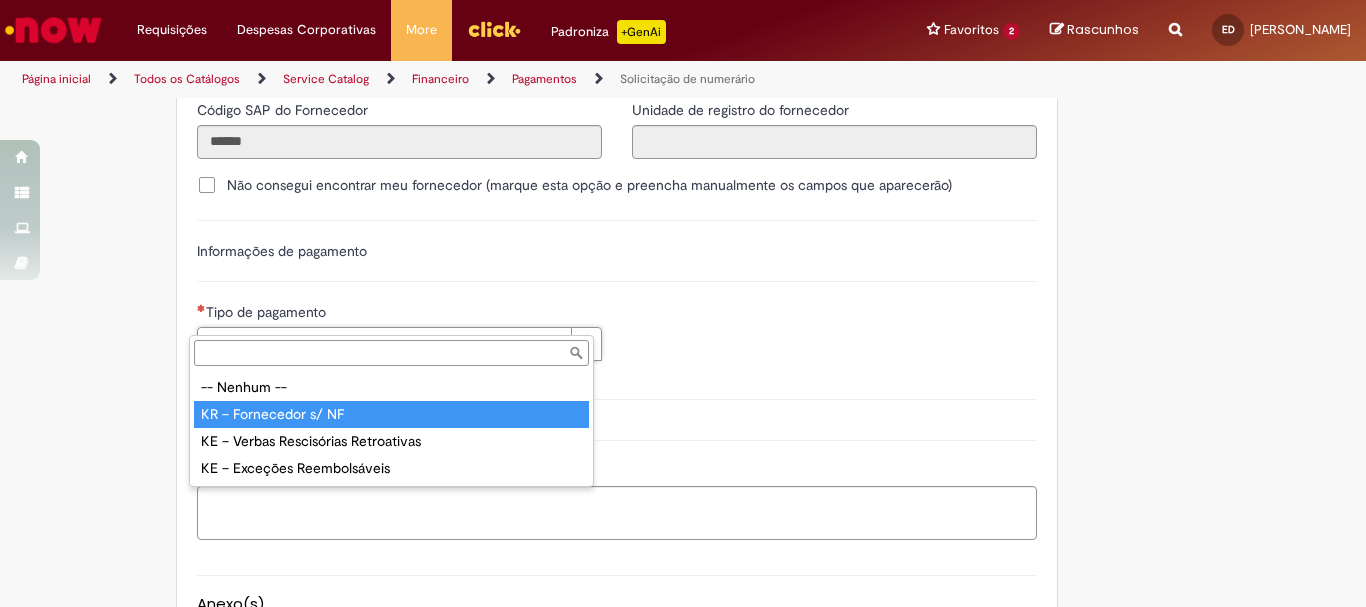 type on "**********" 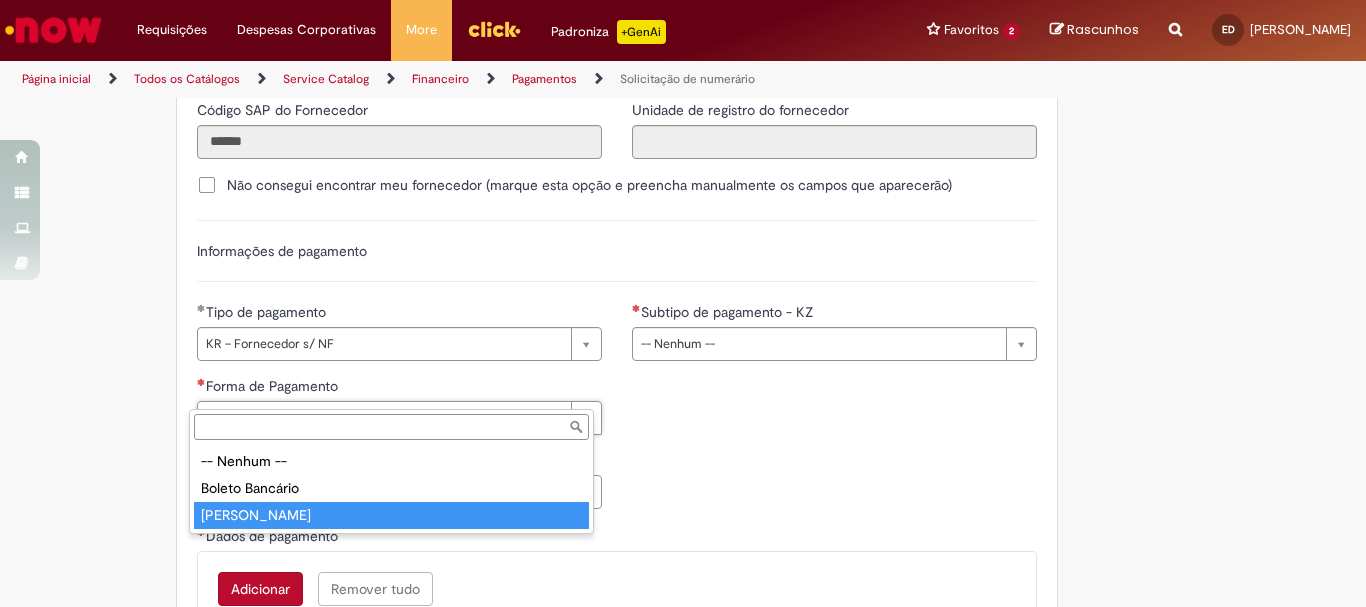 type on "**********" 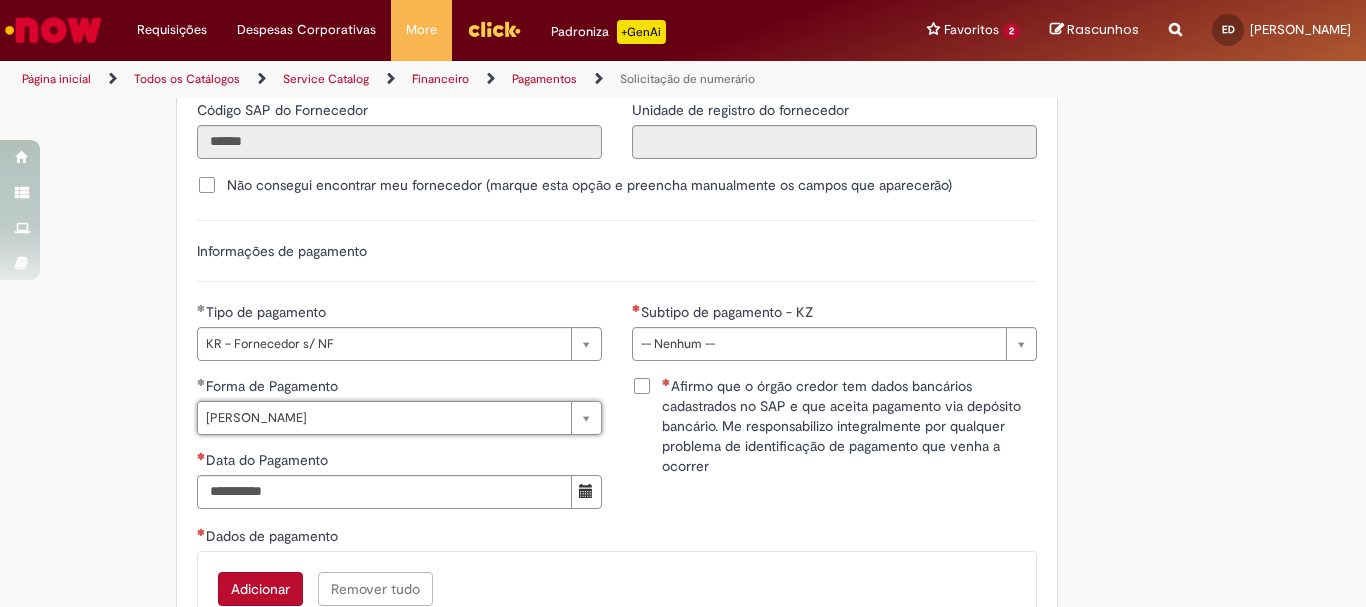 scroll, scrollTop: 2900, scrollLeft: 0, axis: vertical 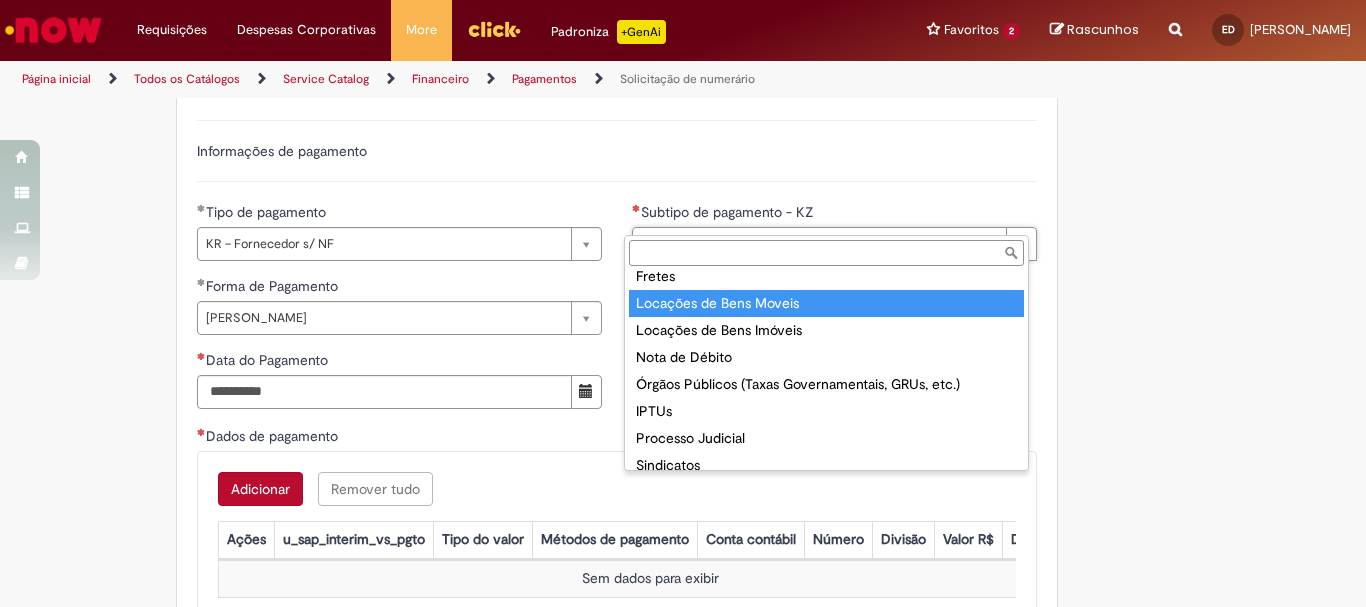 type on "**********" 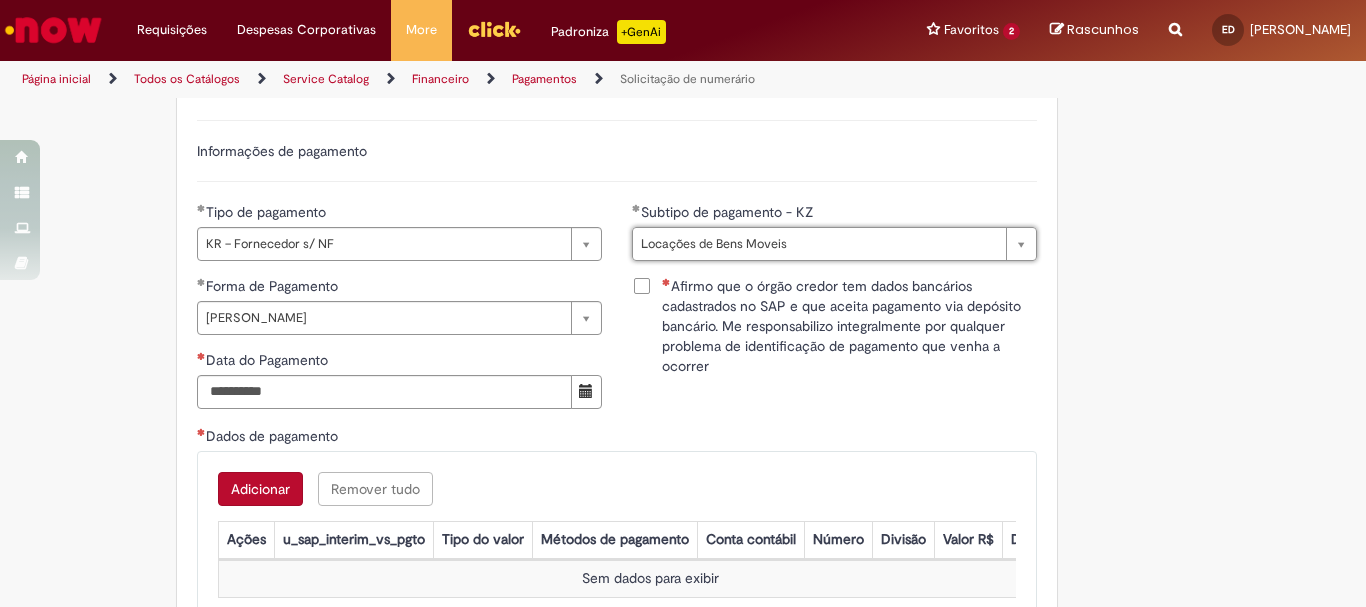 click on "Afirmo que o órgão credor tem dados bancários cadastrados no SAP e que aceita pagamento via depósito bancário. Me responsabilizo integralmente por qualquer problema de identificação de pagamento que venha a ocorrer" at bounding box center (834, 326) 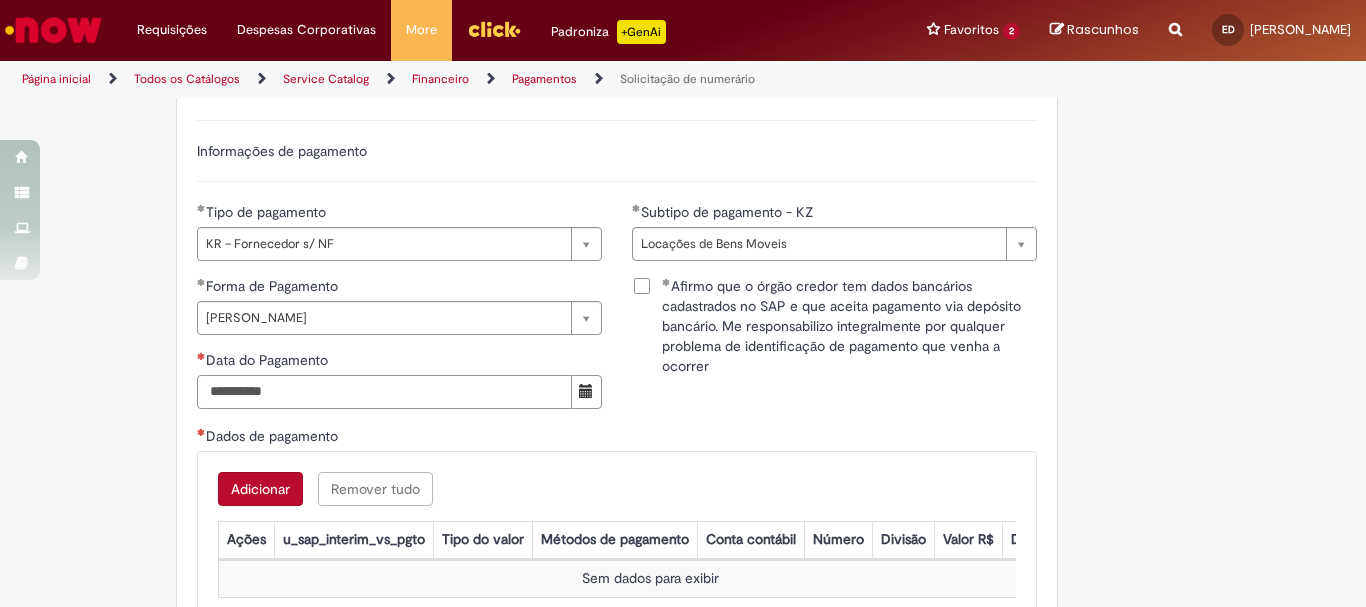 click on "Data do Pagamento" at bounding box center (384, 392) 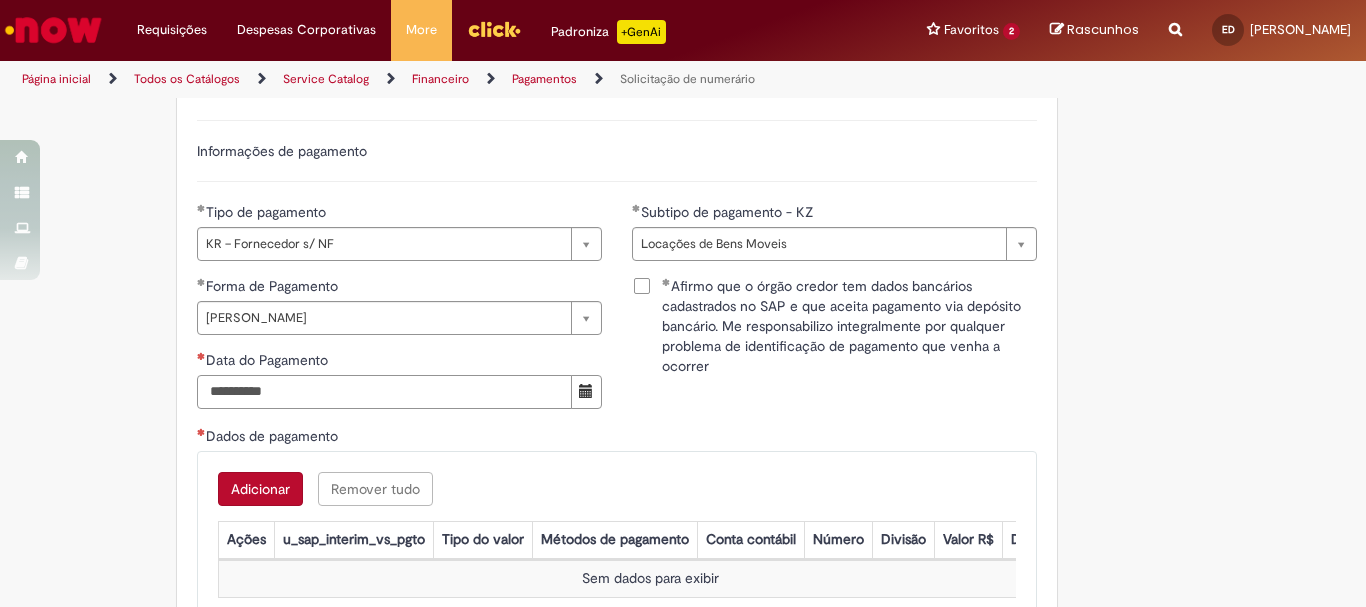 type on "**********" 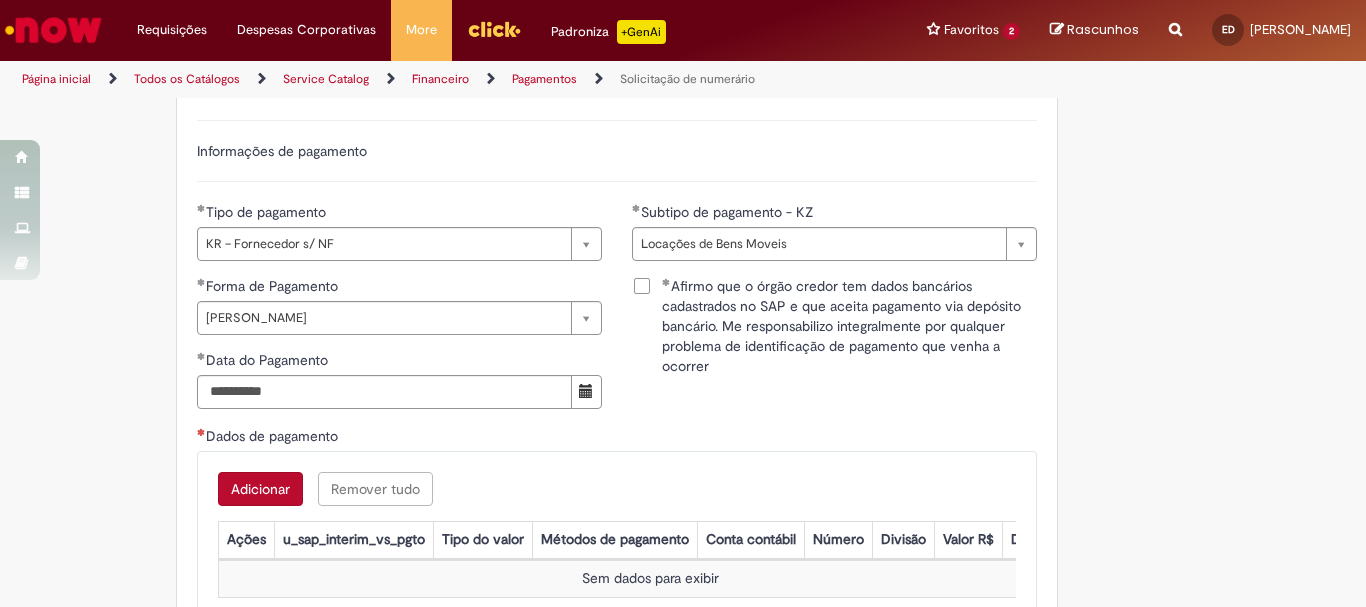 click on "Dados de pagamento" at bounding box center [617, 438] 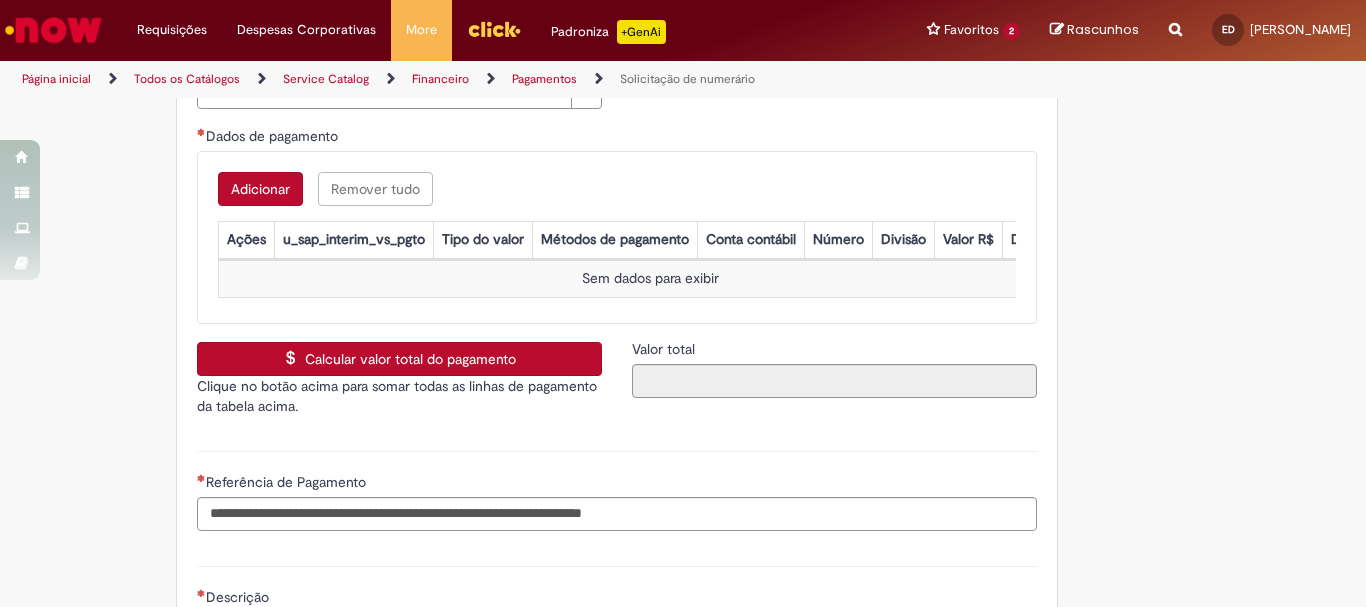 scroll, scrollTop: 3100, scrollLeft: 0, axis: vertical 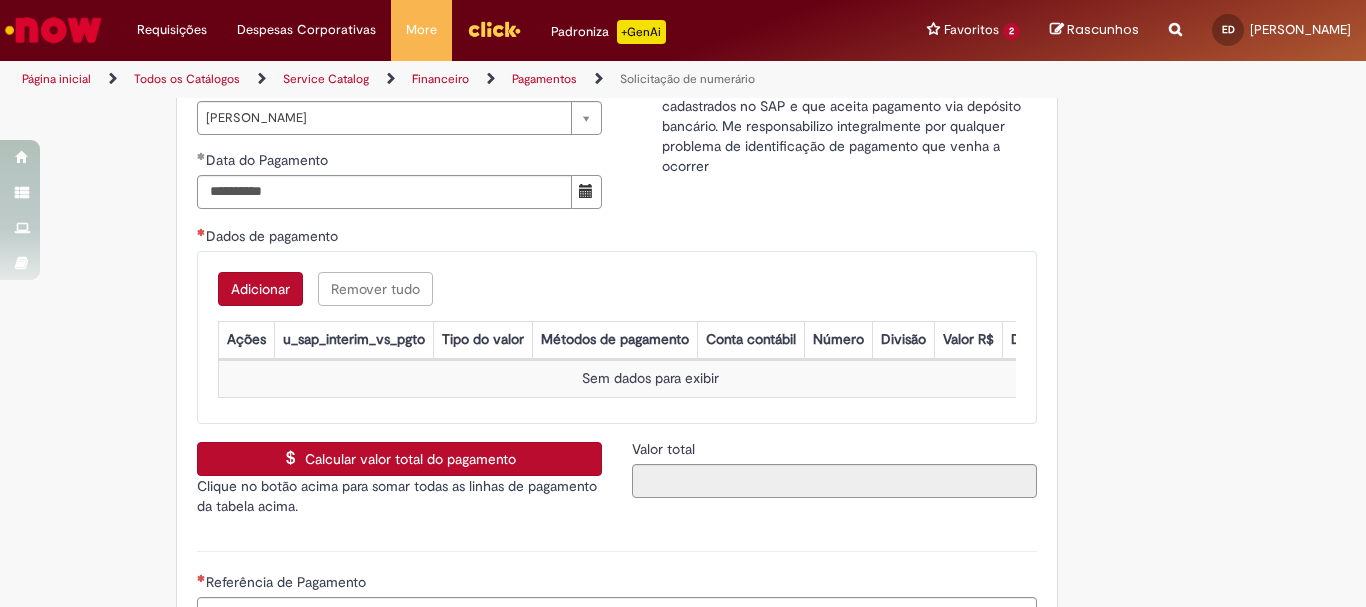 click on "Adicionar" at bounding box center (260, 289) 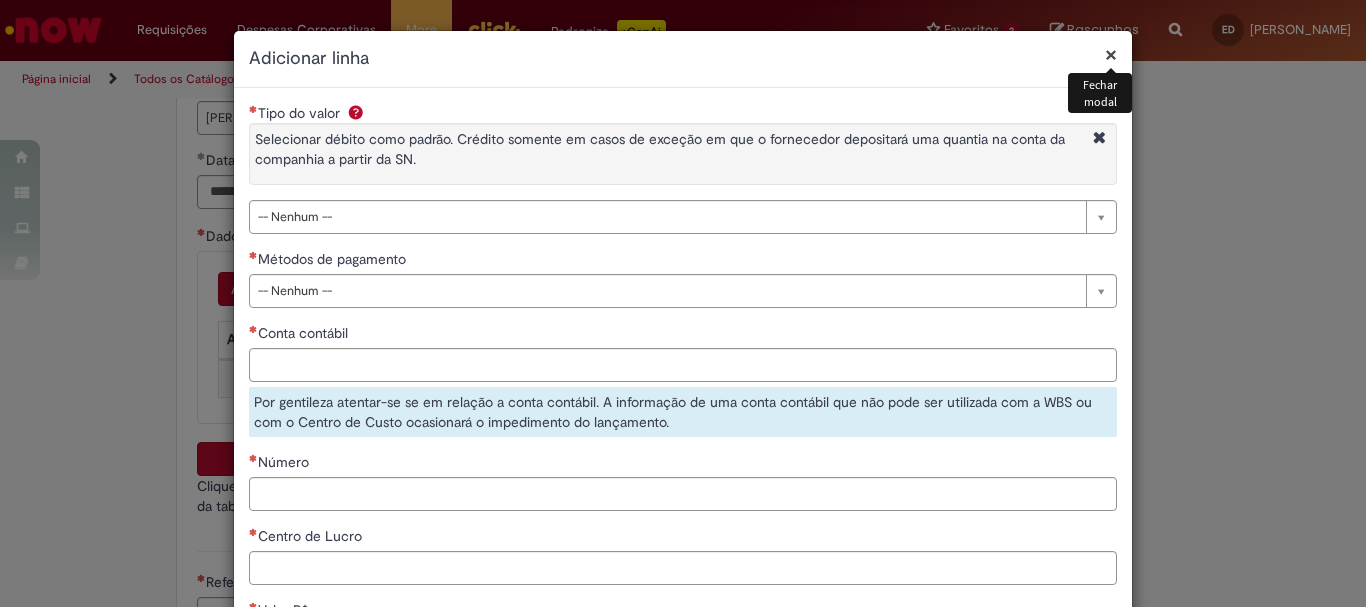 click on "Tipo do valor Selecionar débito como padrão. Crédito somente em casos de exceção em que o fornecedor depositará uma quantia na conta da companhia a partir da SN." at bounding box center [683, 149] 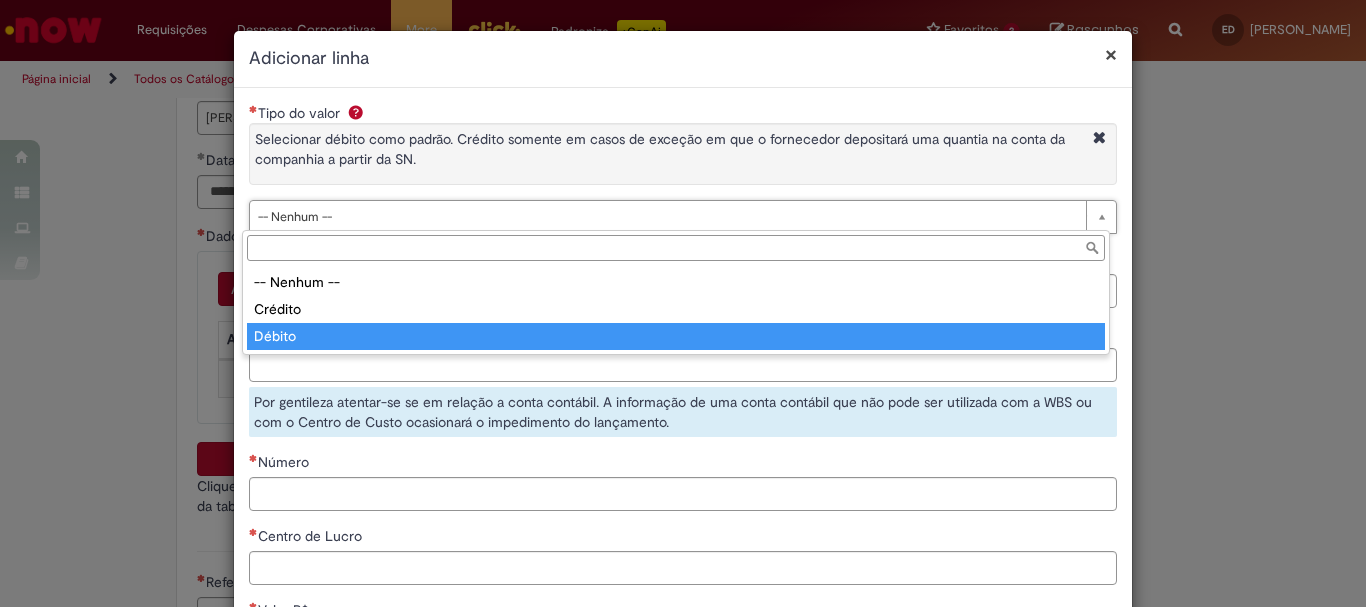 type on "******" 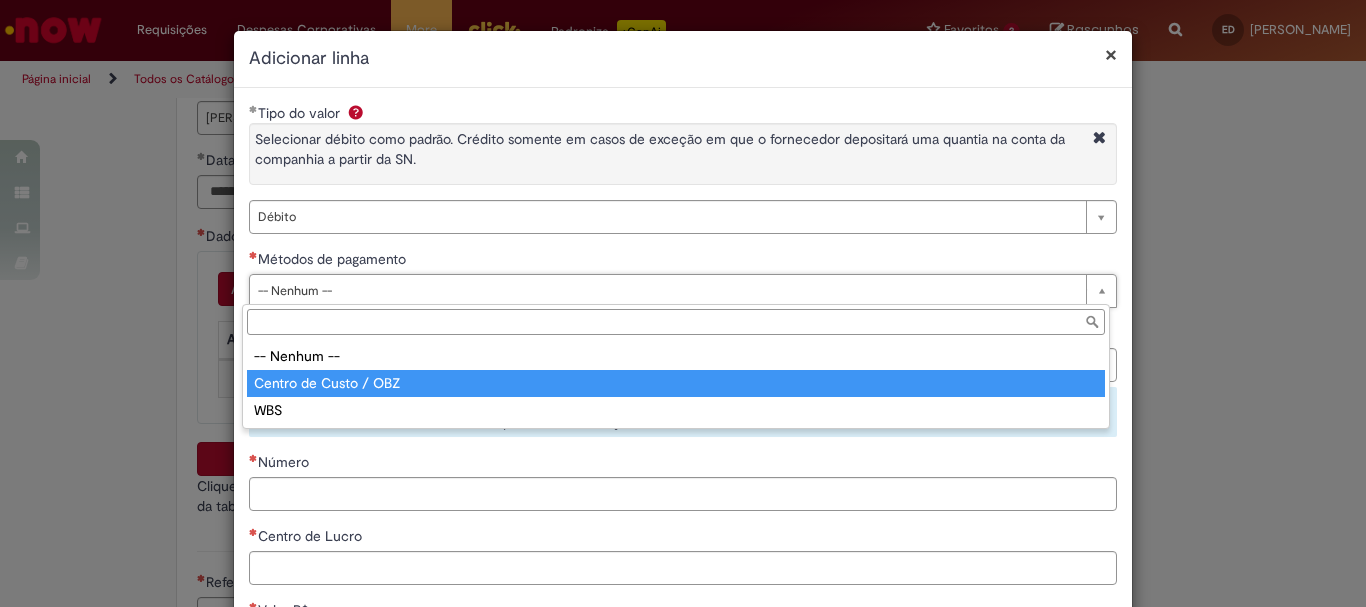 type on "**********" 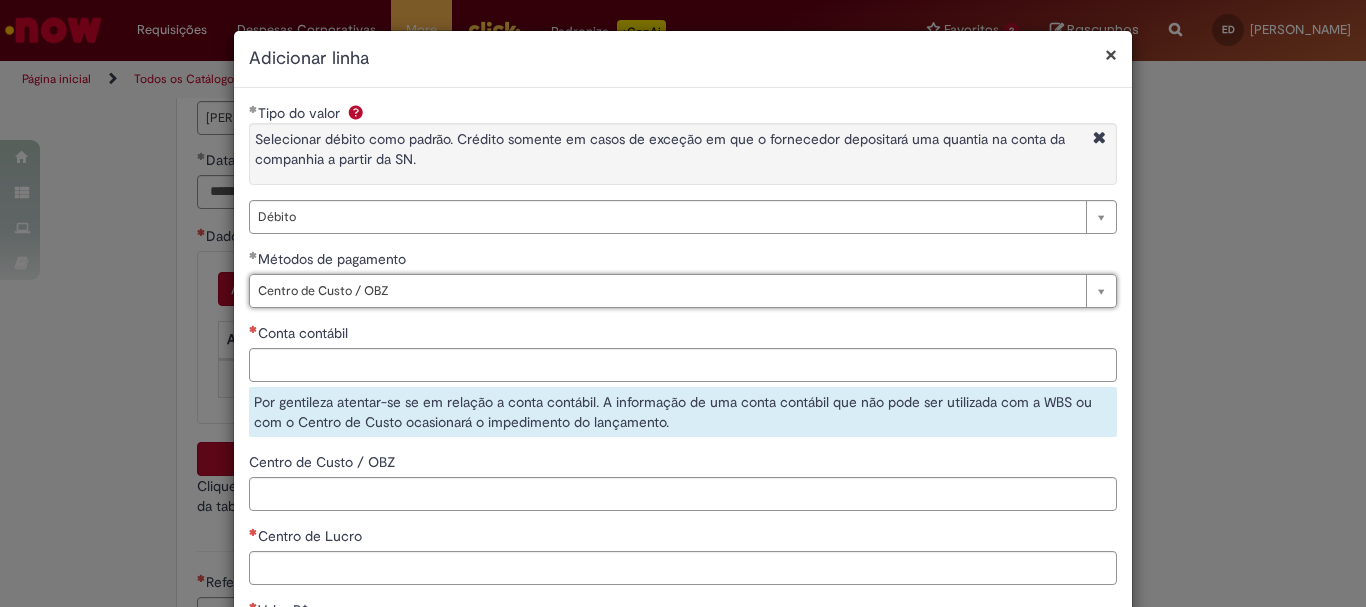click on "Conta contábil Por gentileza atentar-se se em relação a conta contábil. A informação de uma conta contábil que não pode ser utilizada com a WBS ou com o Centro de Custo ocasionará o impedimento do lançamento." at bounding box center [683, 380] 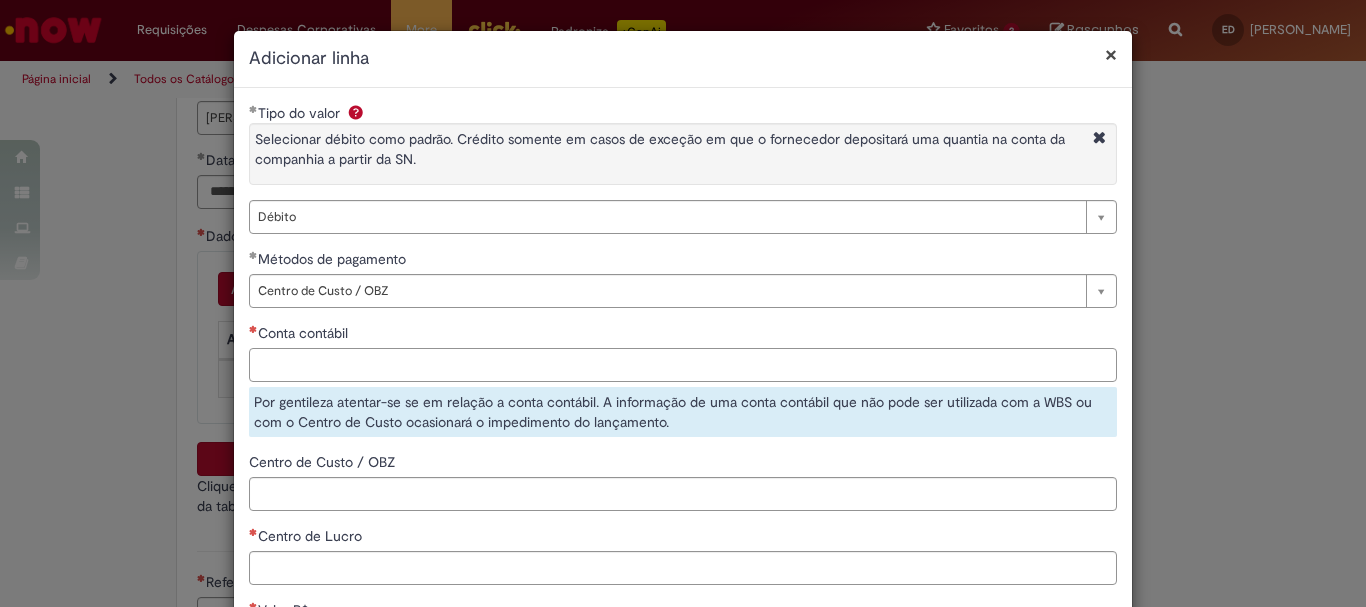 click on "Conta contábil" at bounding box center [683, 365] 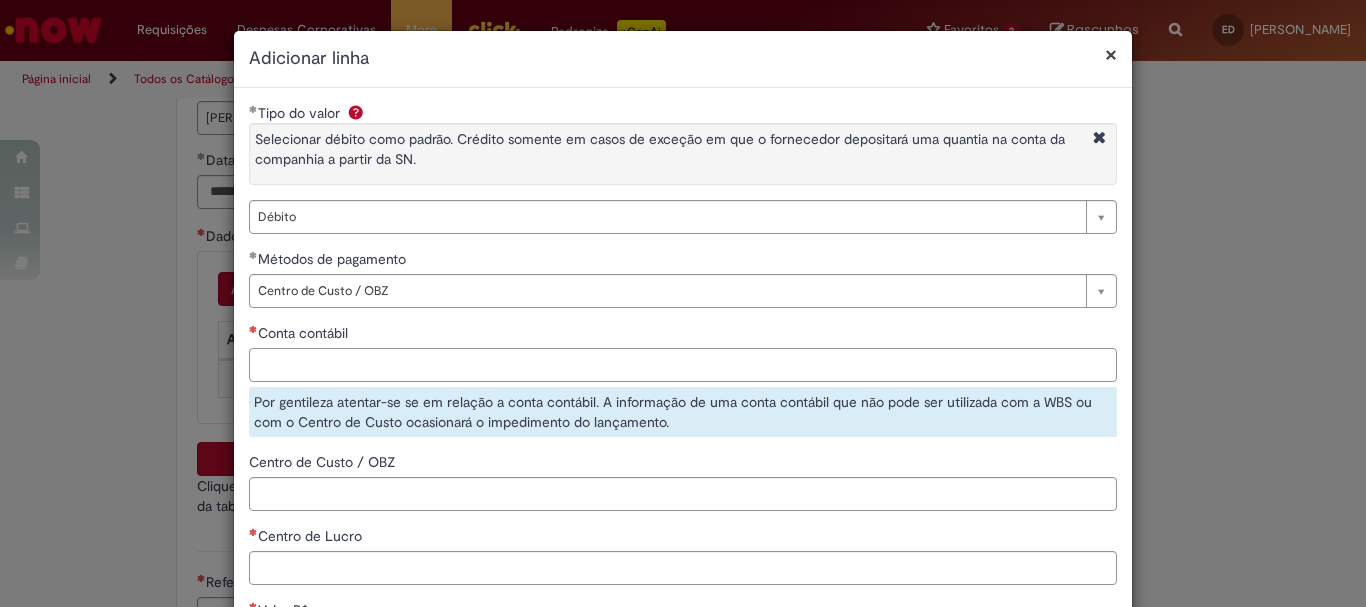 paste on "********" 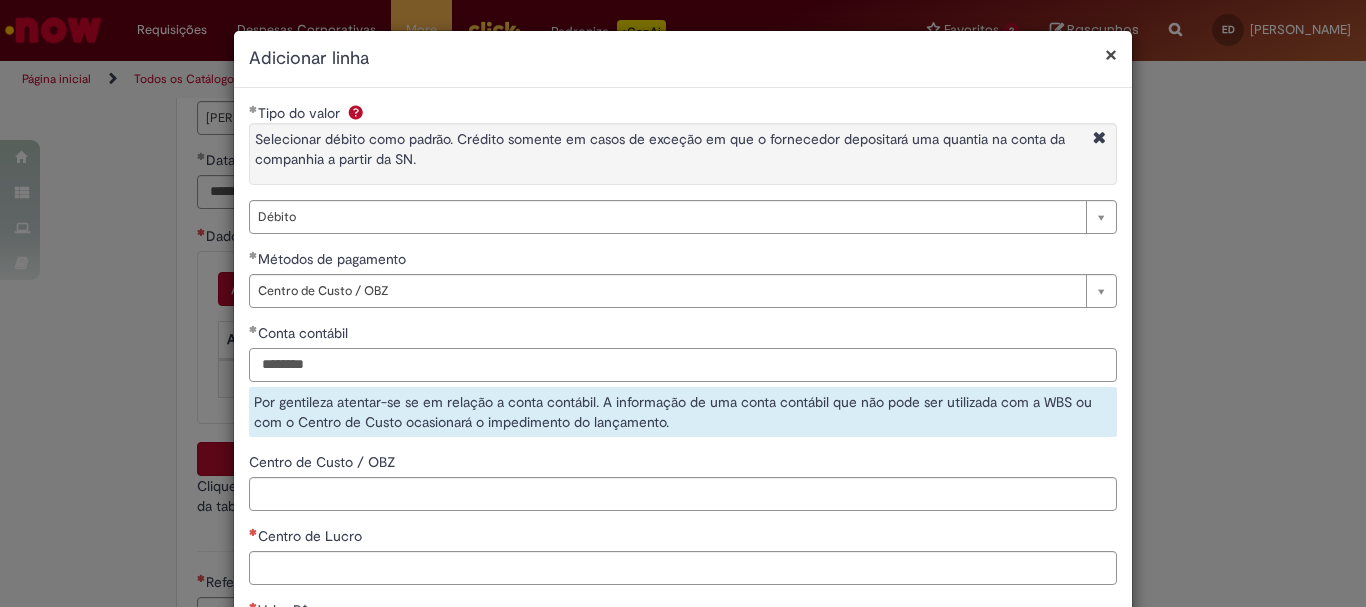 type on "********" 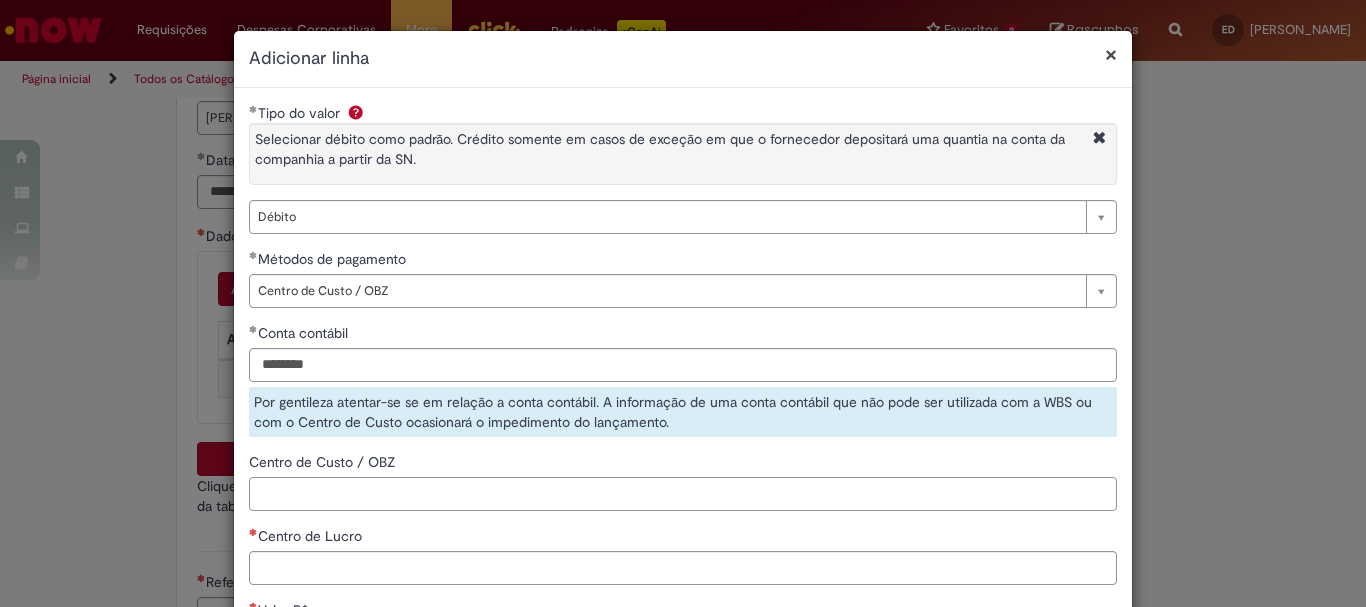 click on "**********" at bounding box center [683, 473] 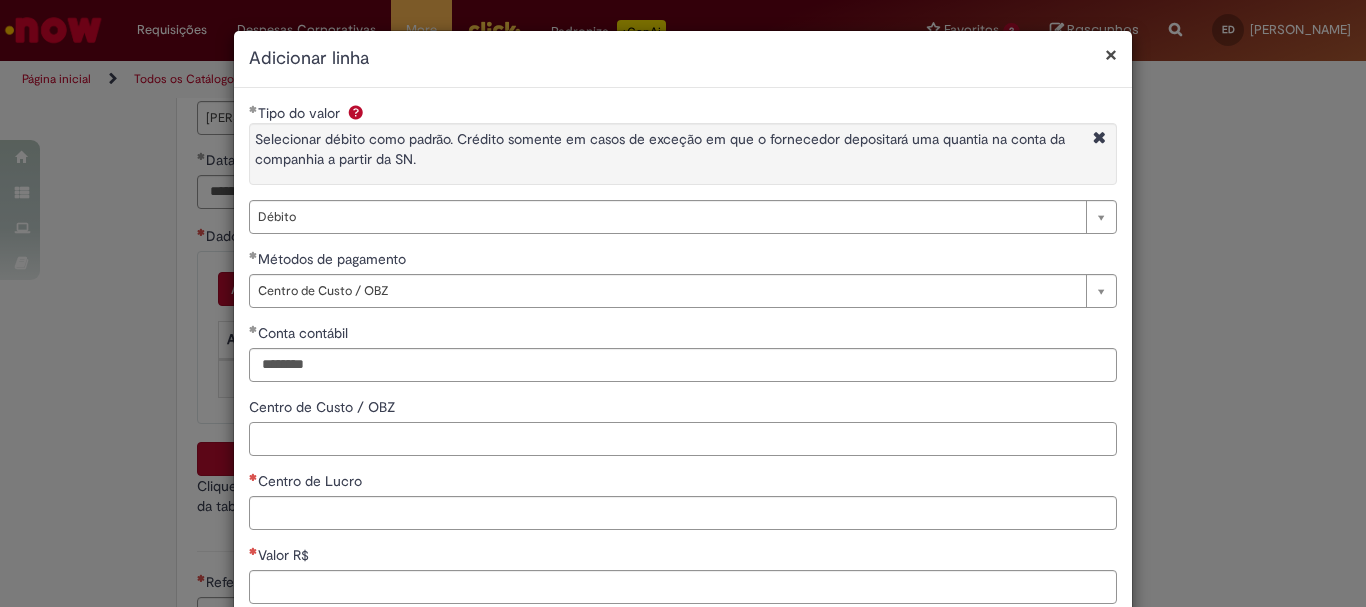 paste on "**********" 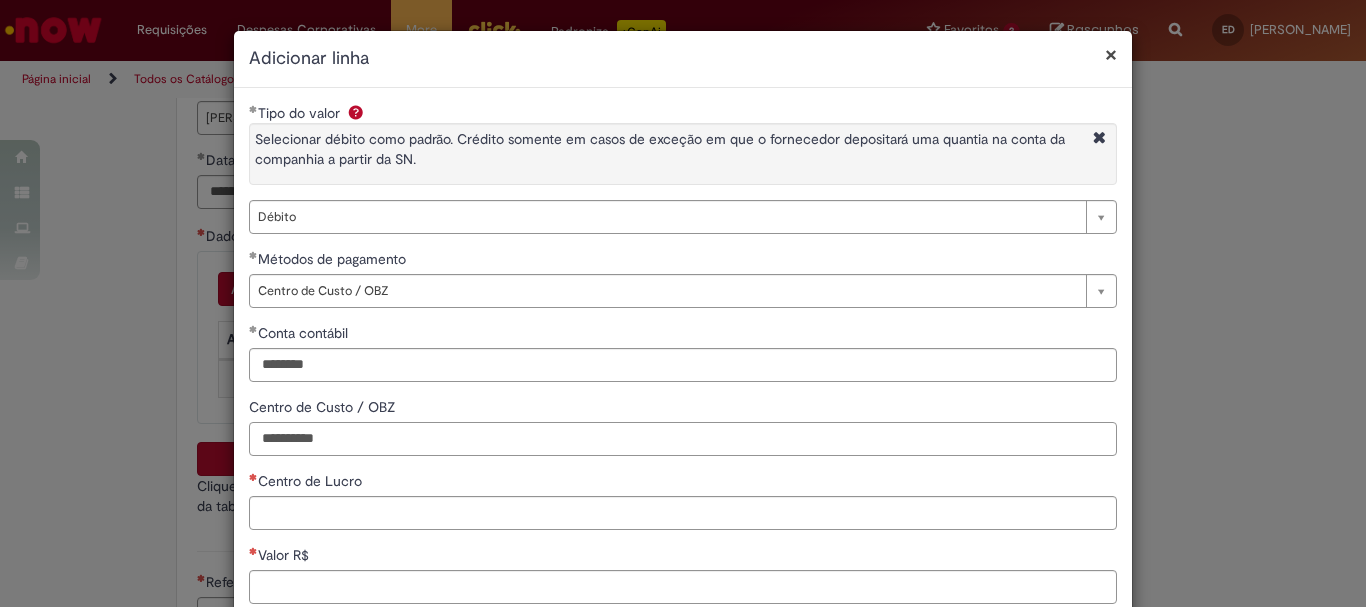 scroll, scrollTop: 200, scrollLeft: 0, axis: vertical 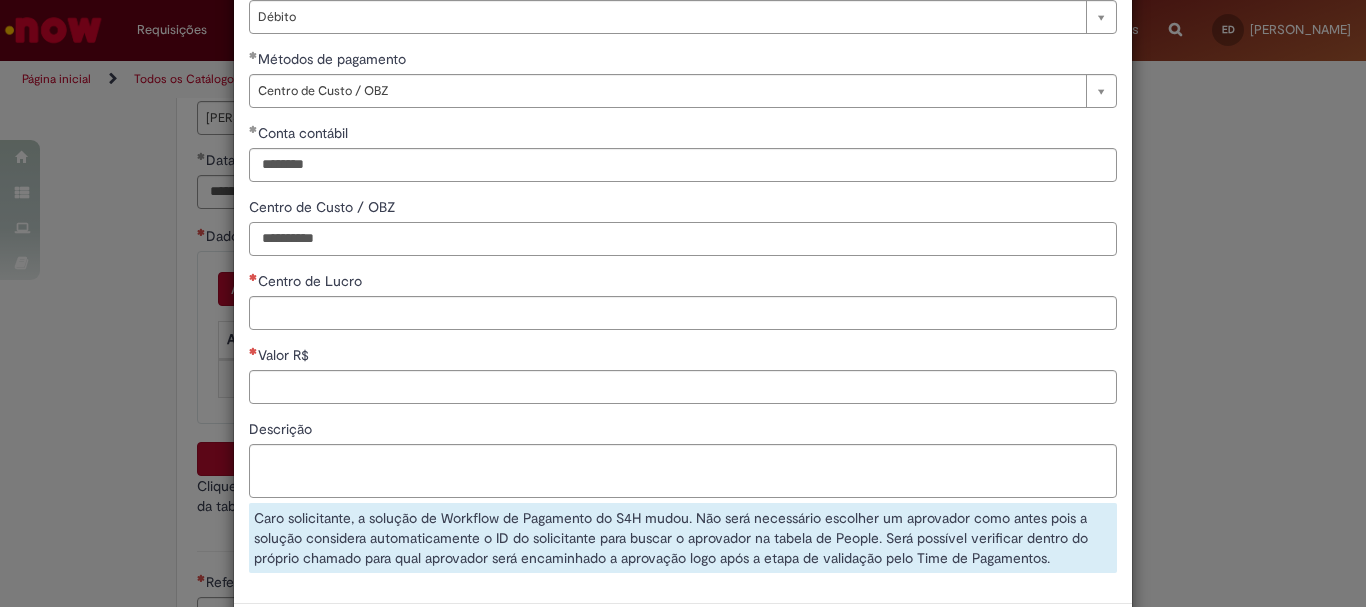 type on "**********" 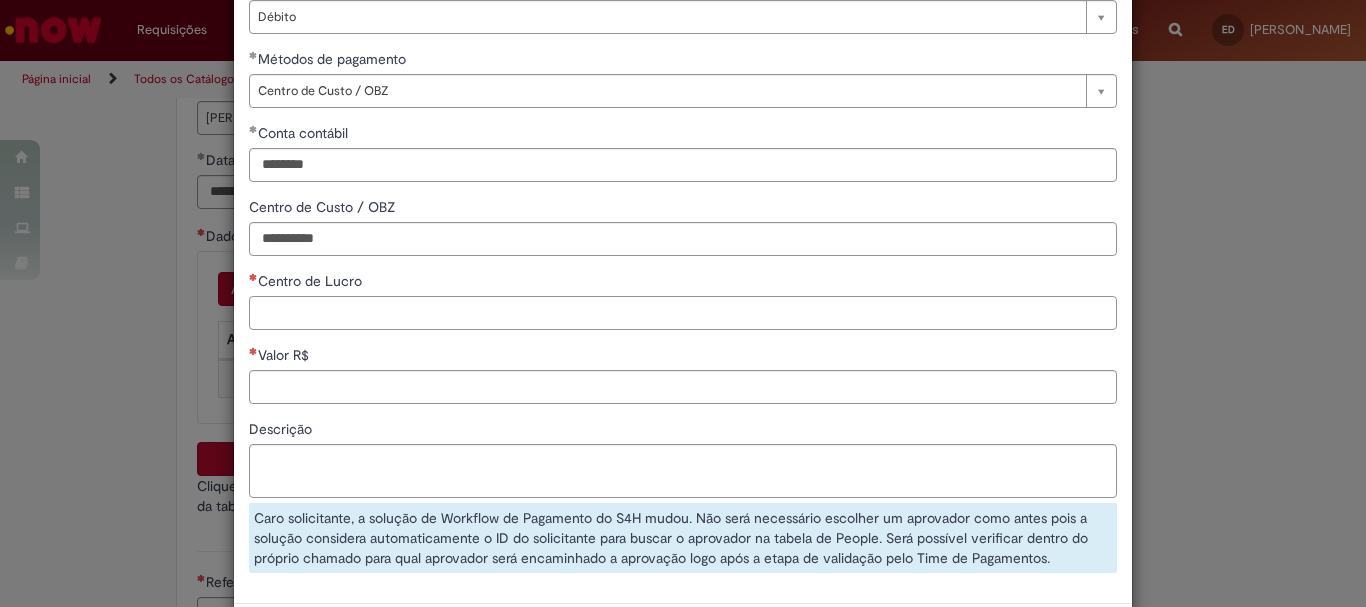 click on "Centro de Lucro" at bounding box center [683, 313] 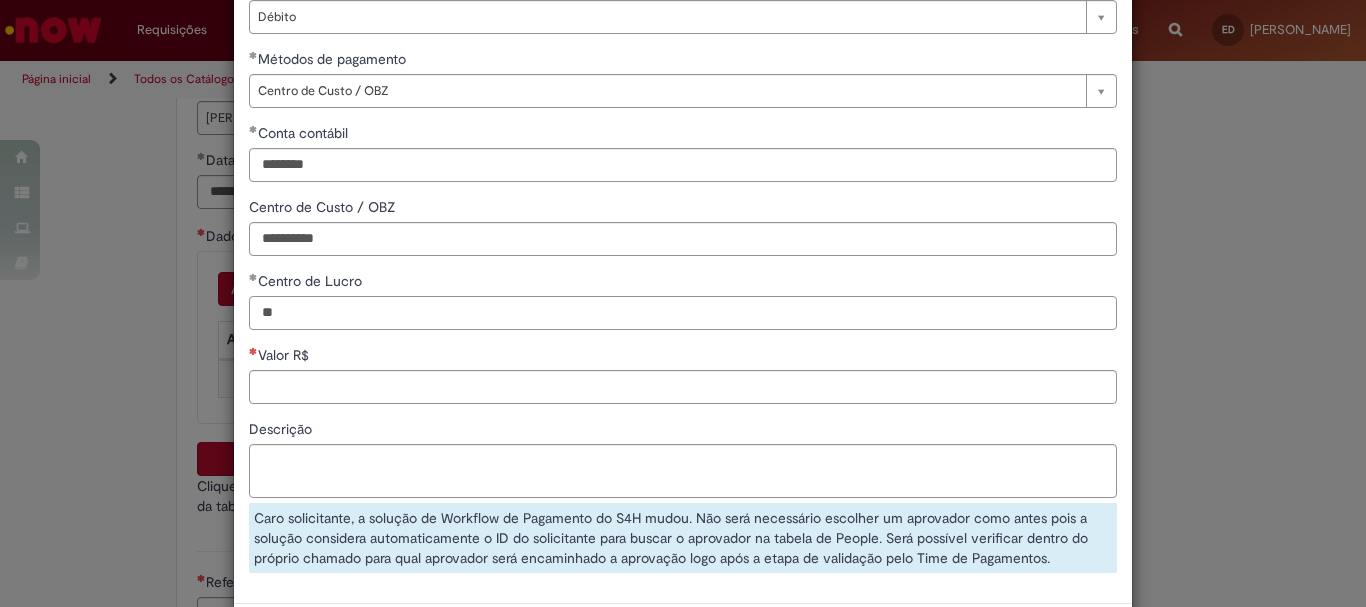 type on "*" 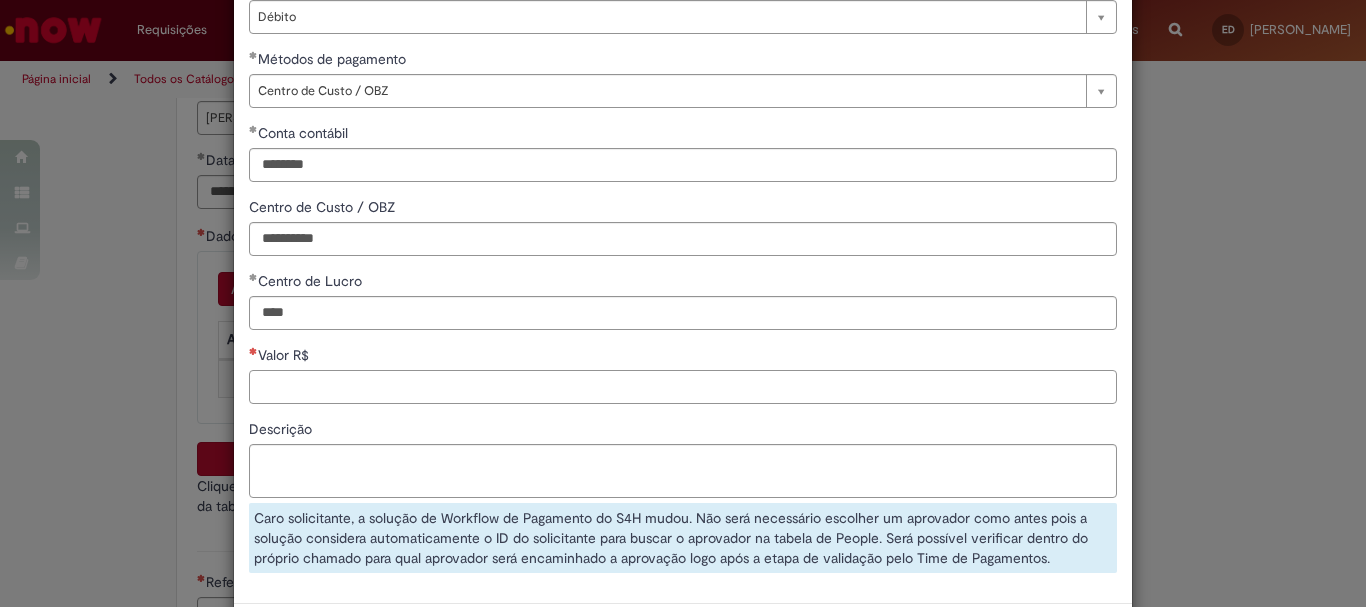 click on "Valor R$" at bounding box center [683, 387] 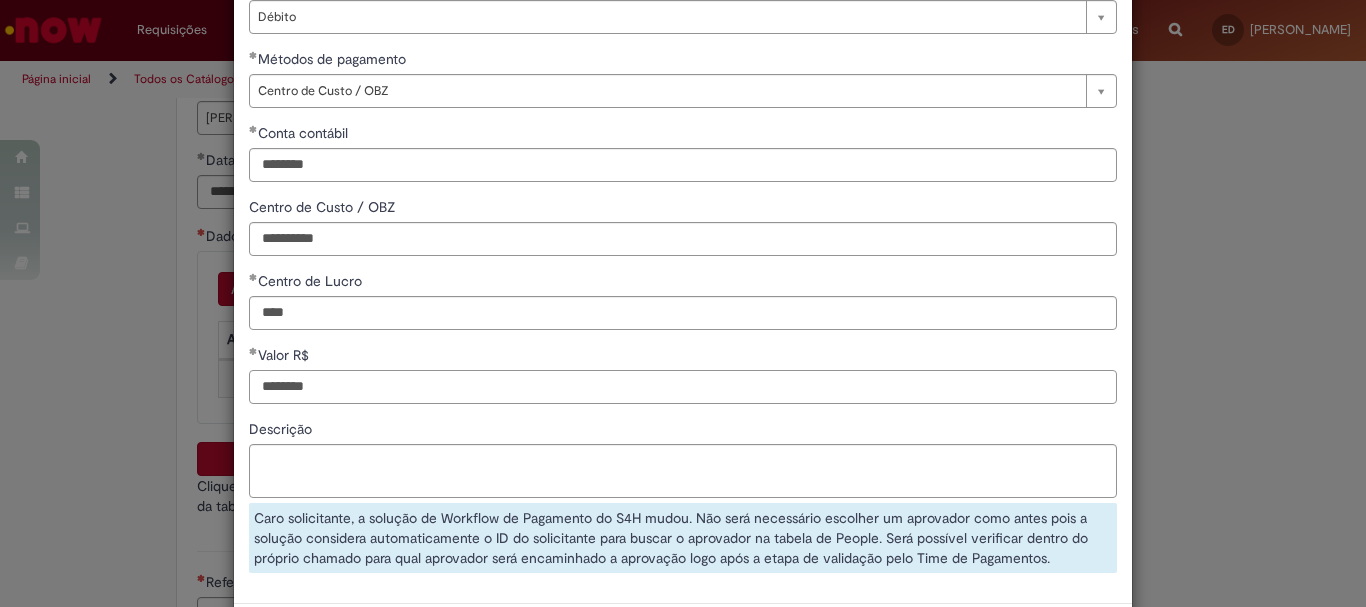 type on "********" 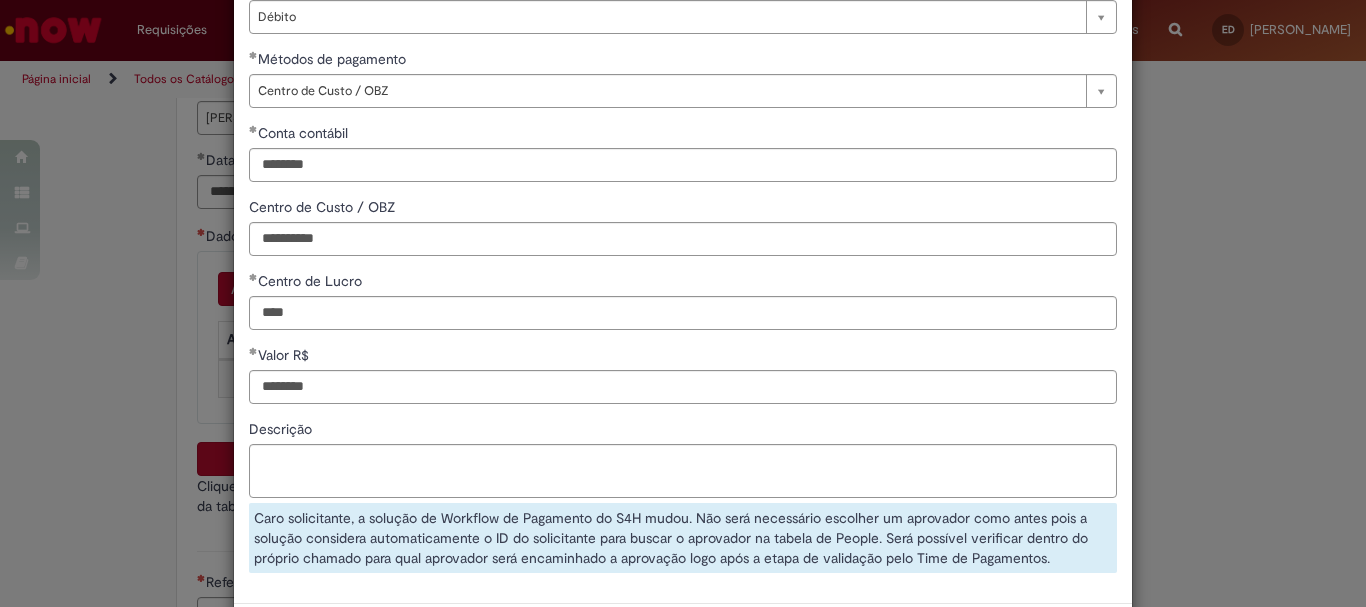 click on "Descrição" at bounding box center (683, 431) 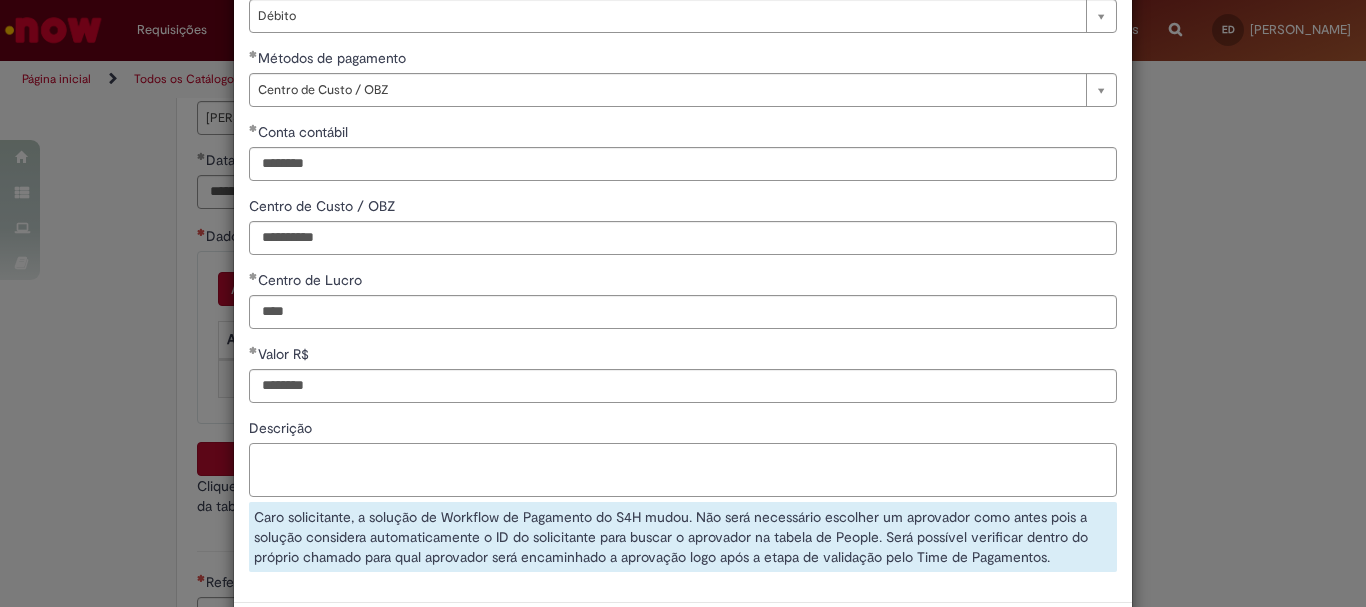 click on "Descrição" at bounding box center [683, 470] 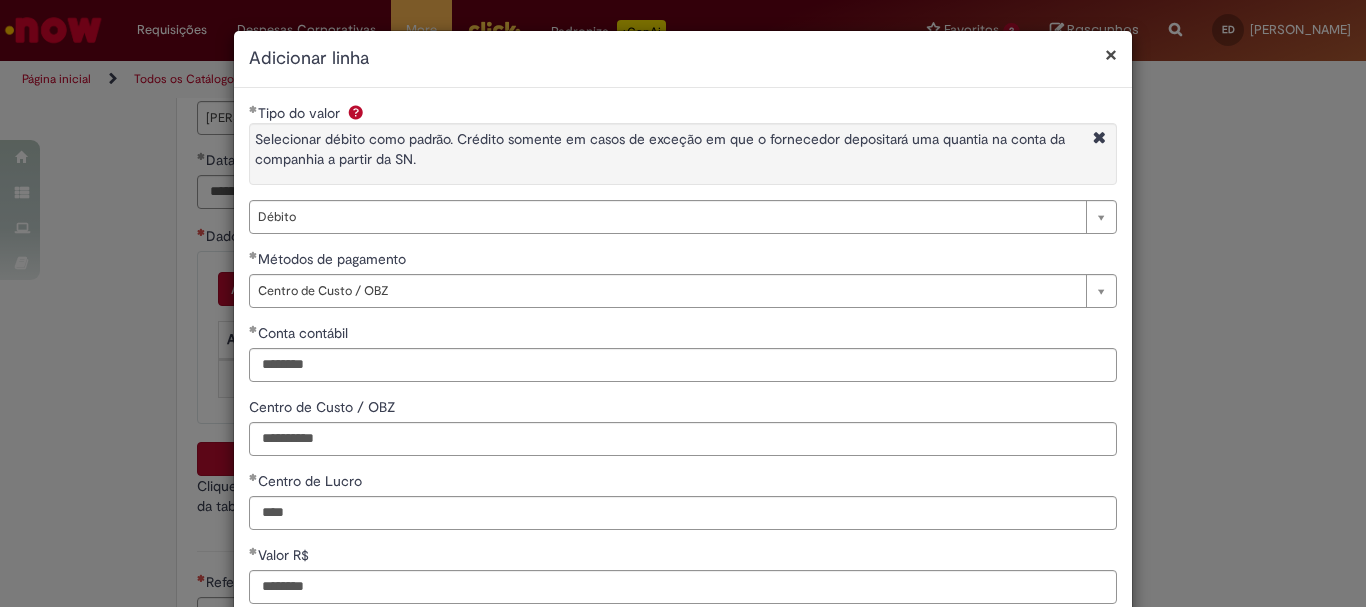 scroll, scrollTop: 292, scrollLeft: 0, axis: vertical 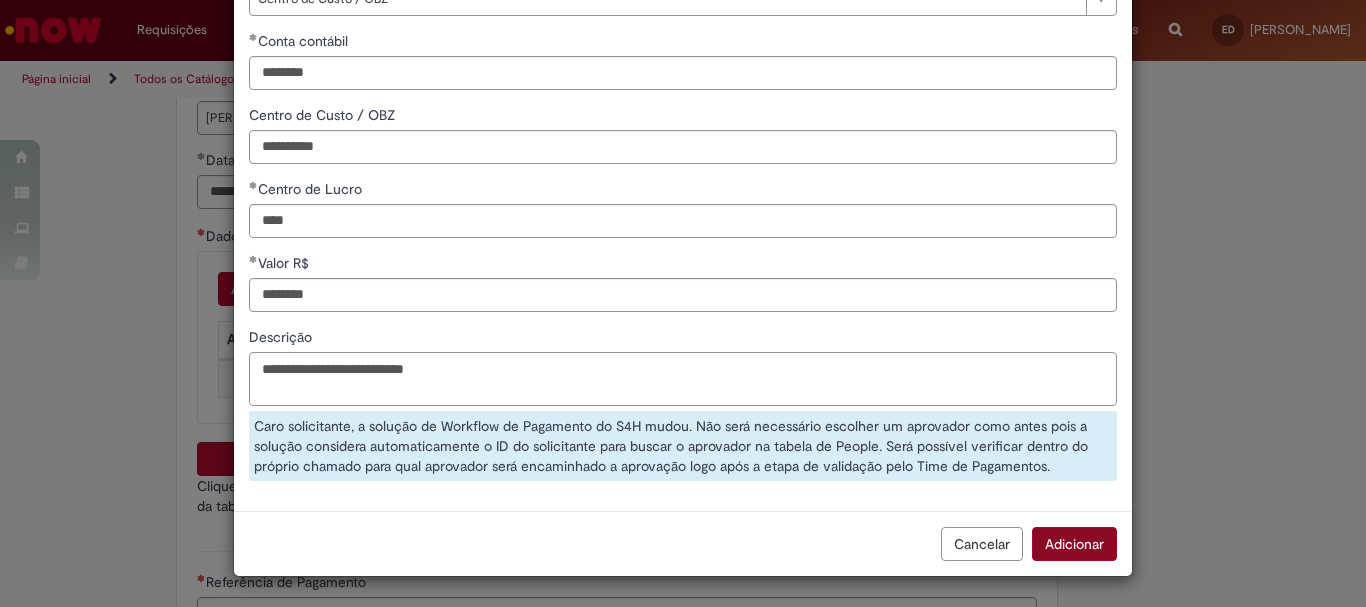 type on "**********" 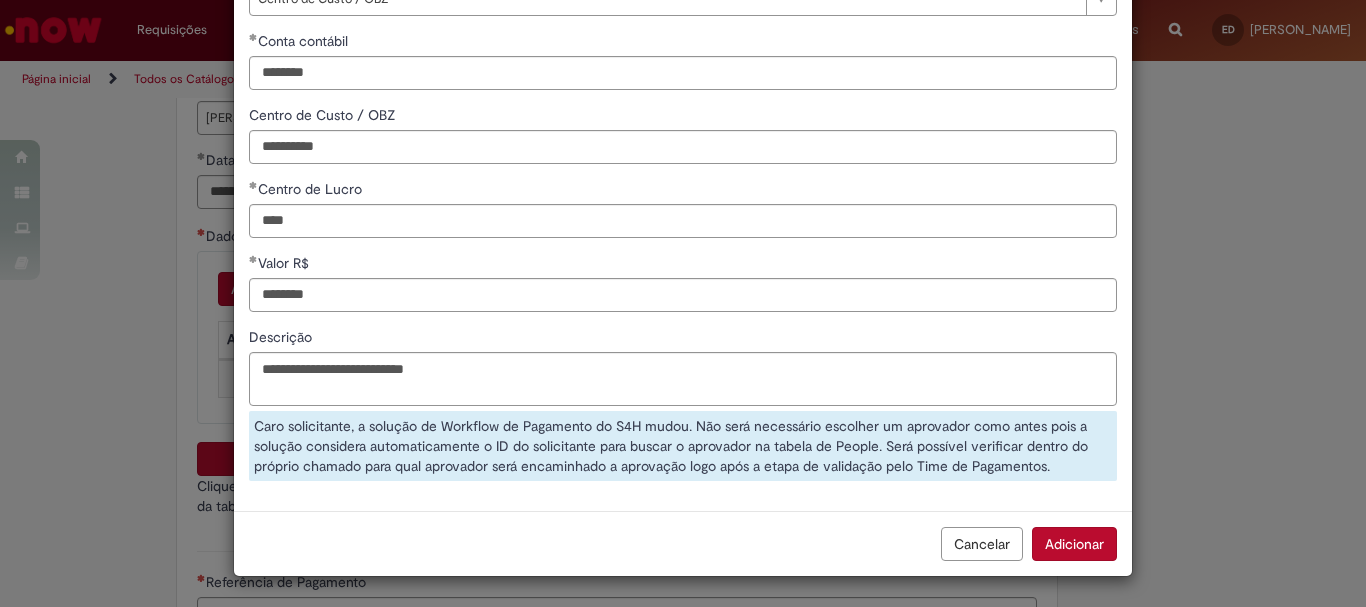 click on "Adicionar" at bounding box center [1074, 544] 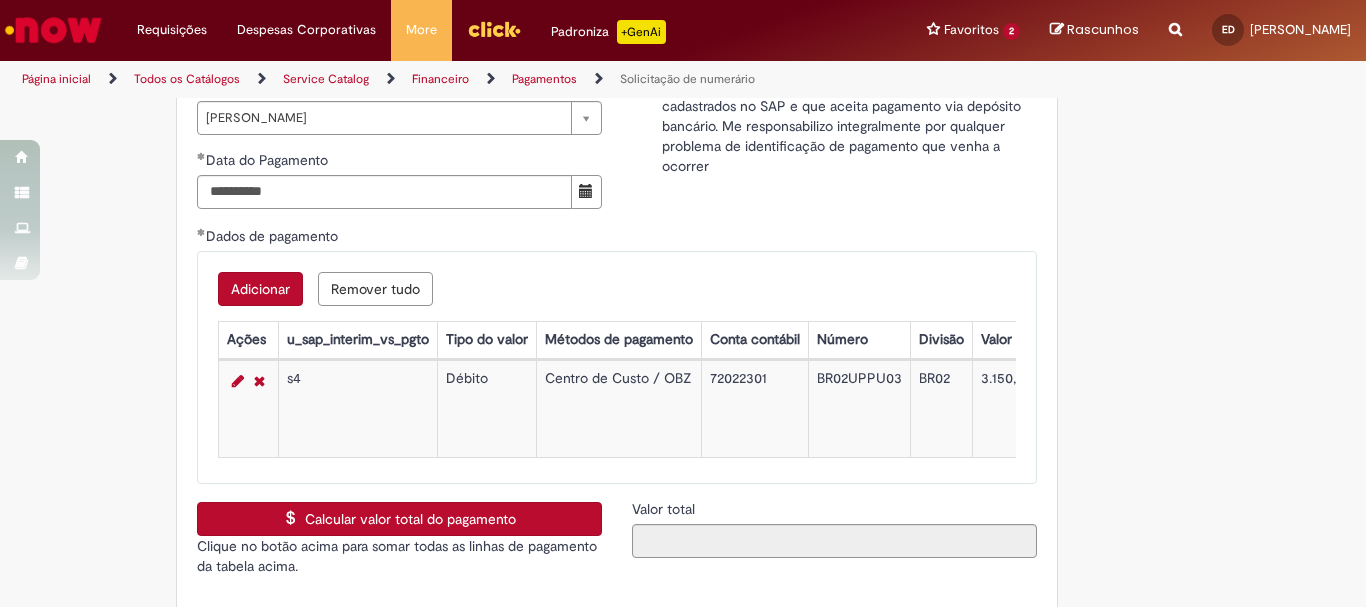 scroll, scrollTop: 217, scrollLeft: 0, axis: vertical 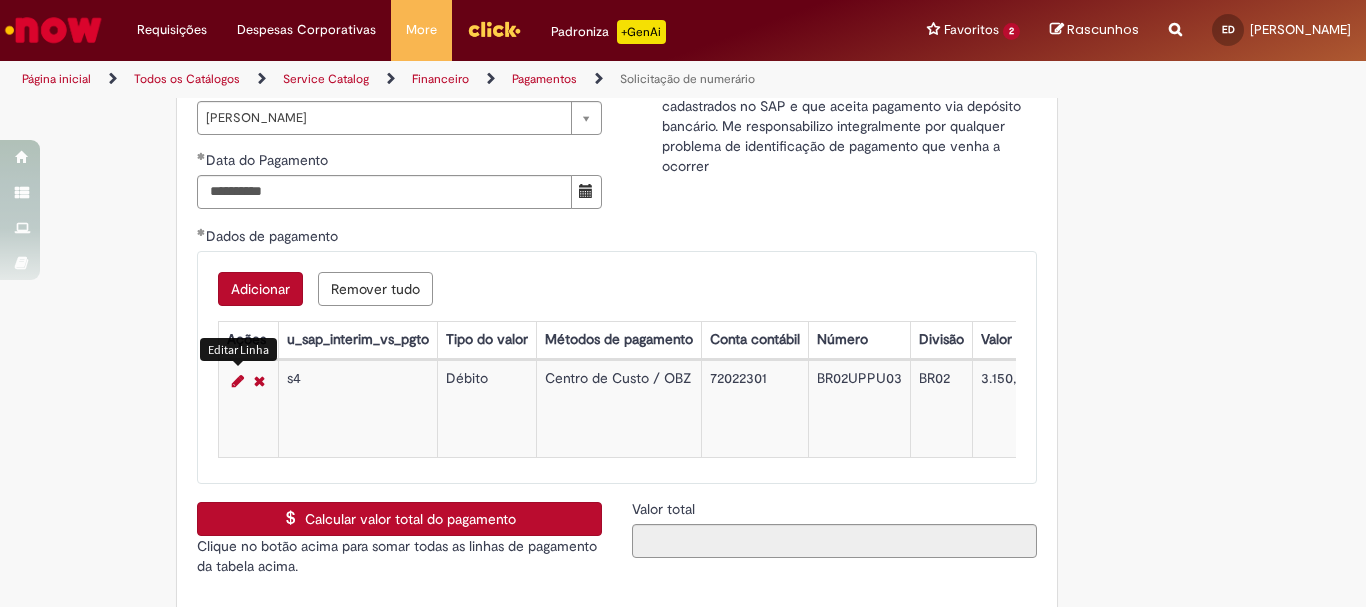 click at bounding box center (238, 381) 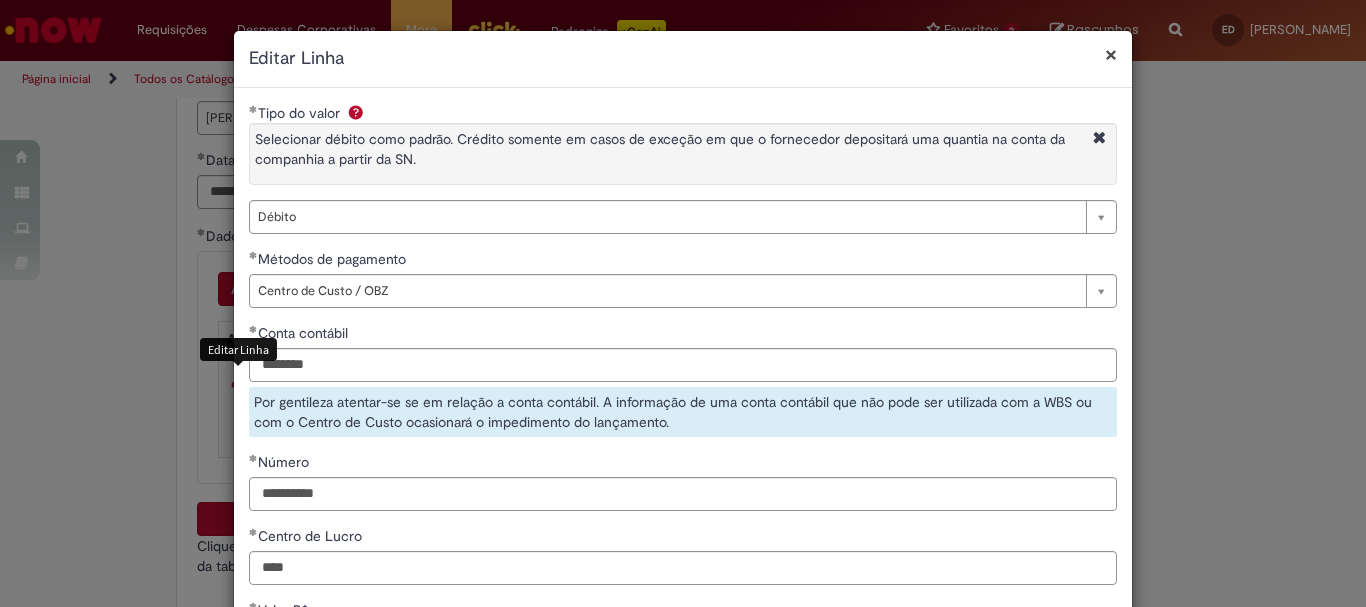 select on "*" 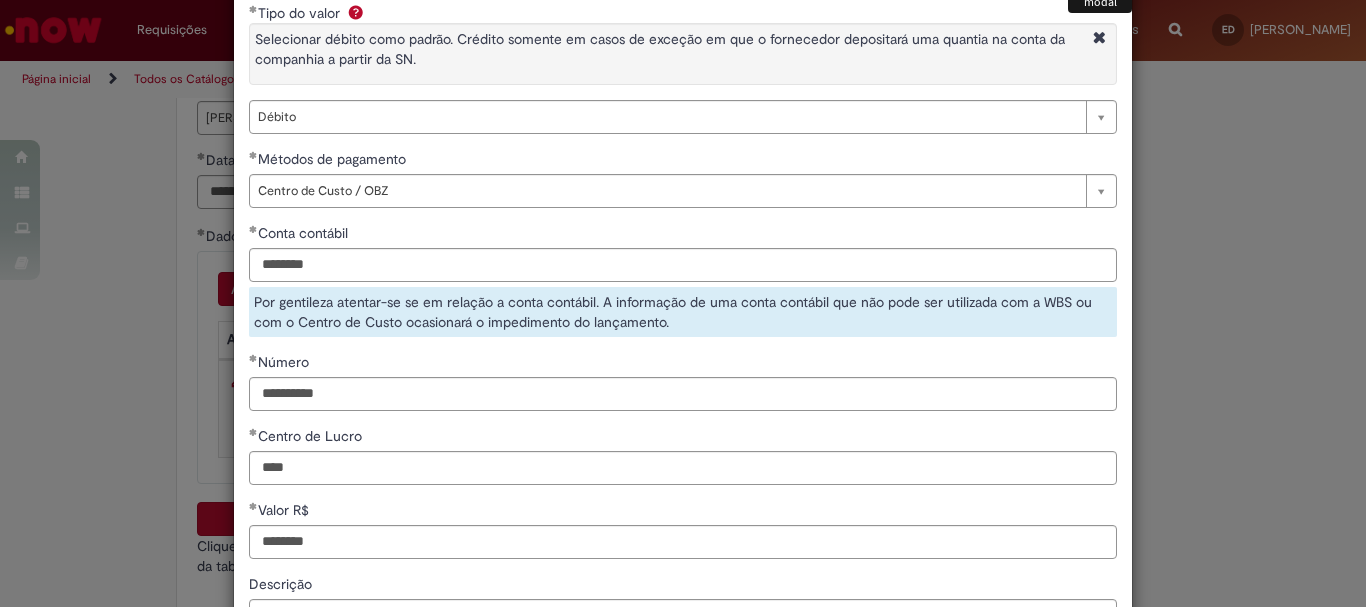 scroll, scrollTop: 347, scrollLeft: 0, axis: vertical 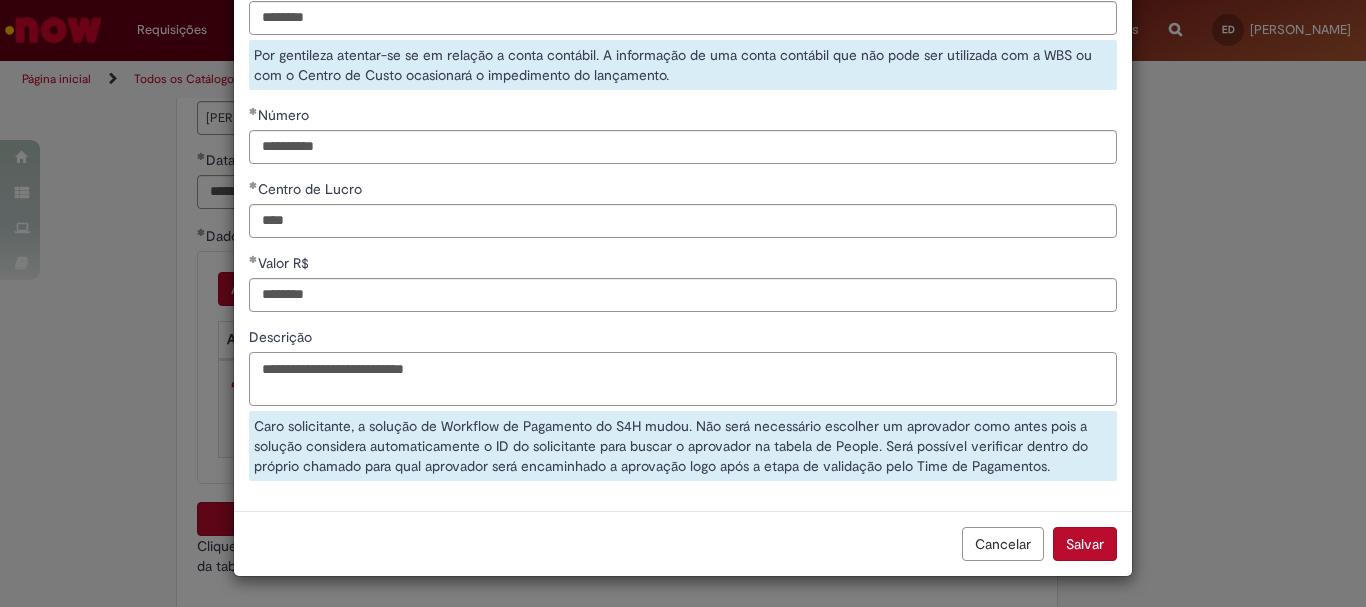 click on "**********" at bounding box center [683, 379] 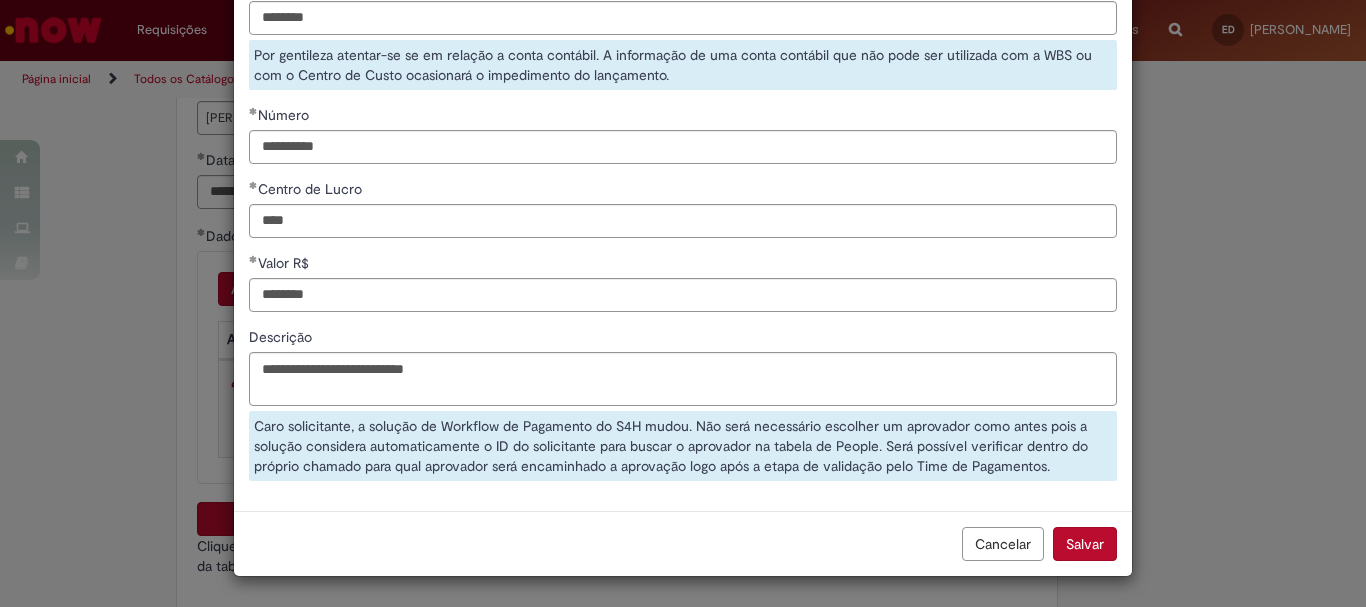 click on "Salvar" at bounding box center [1085, 544] 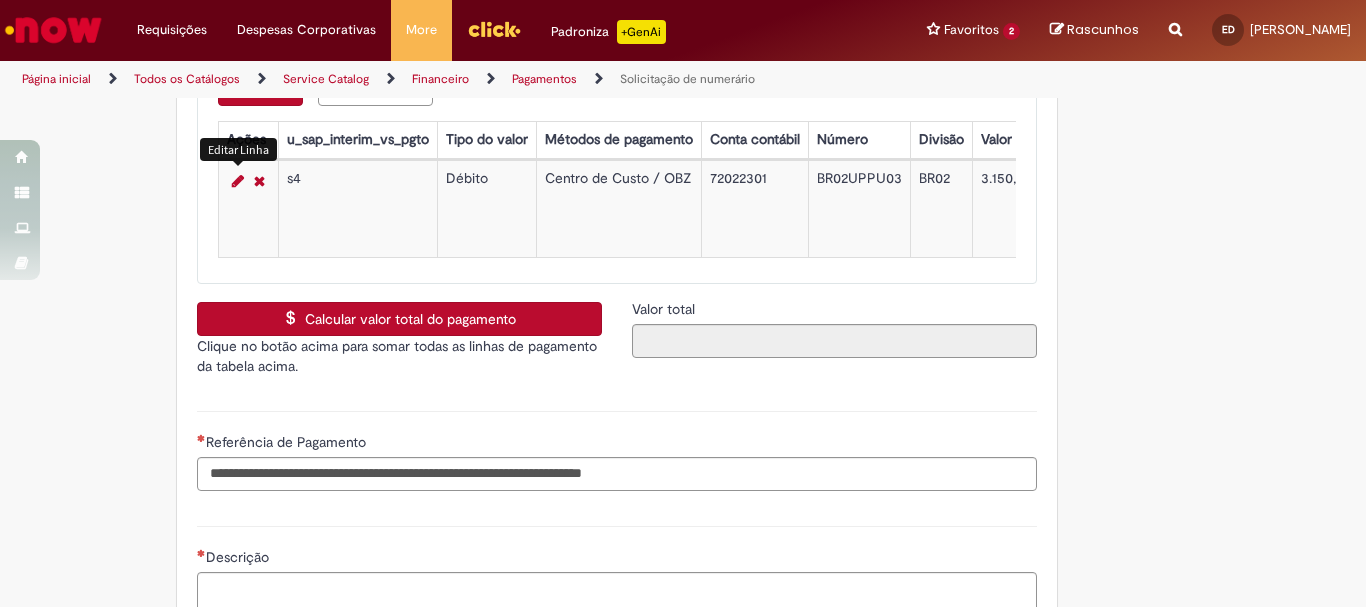 scroll, scrollTop: 3500, scrollLeft: 0, axis: vertical 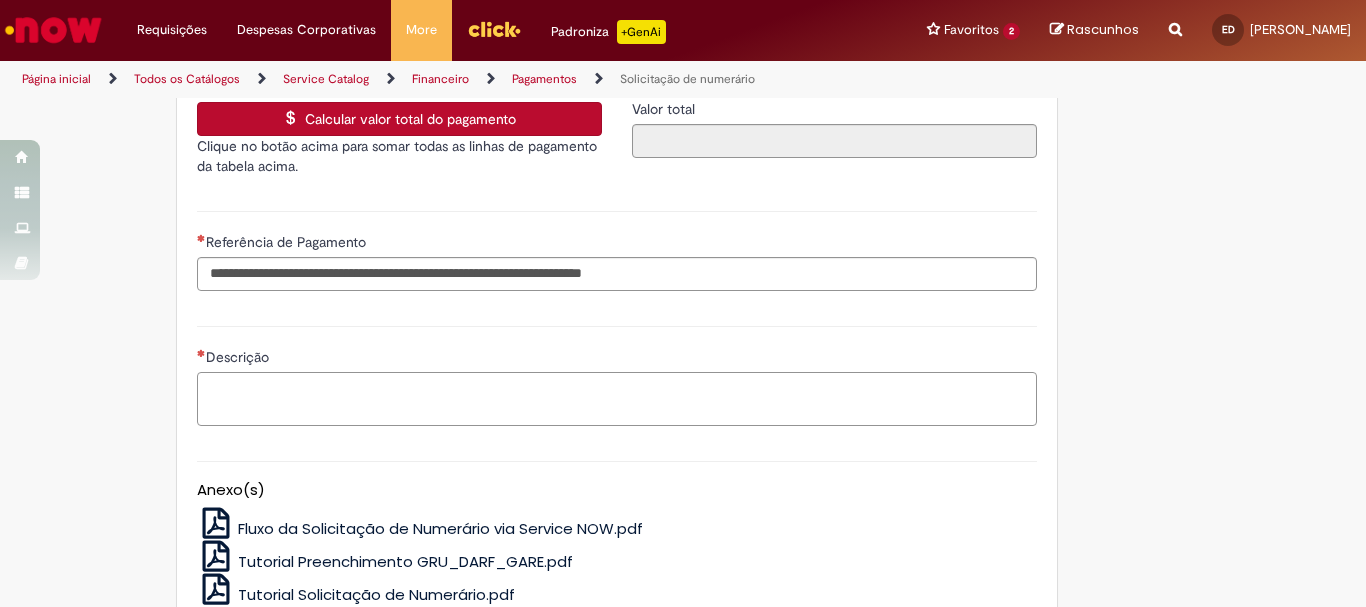 click on "Descrição" at bounding box center (617, 399) 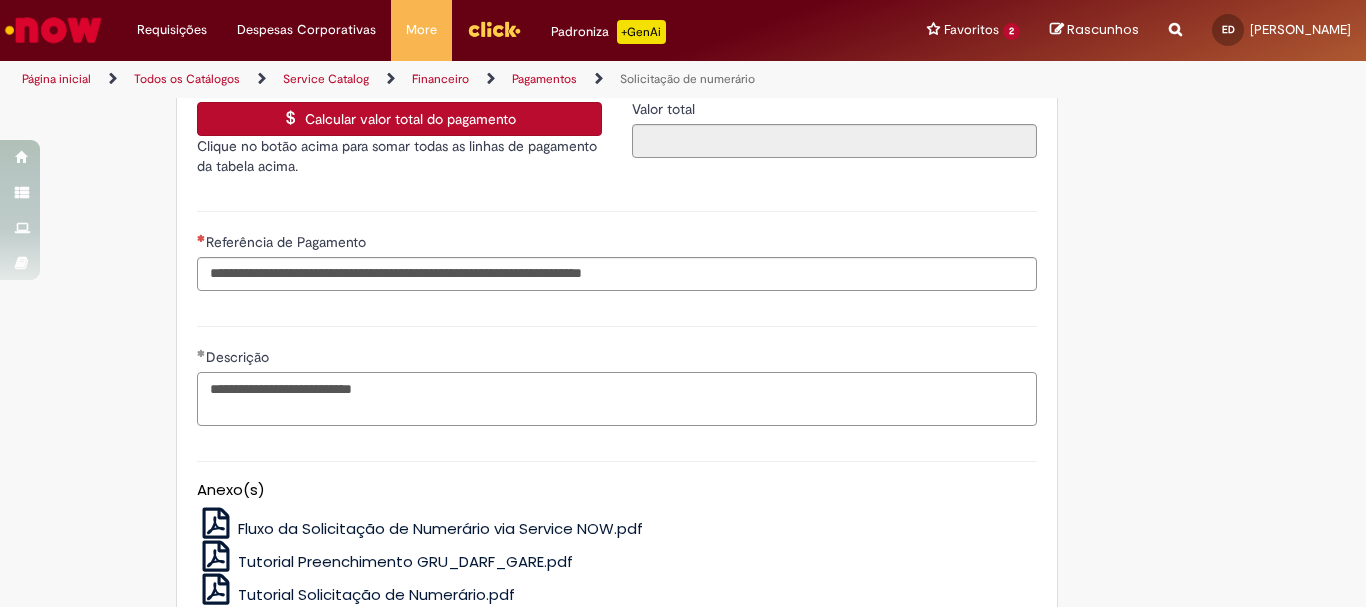 type on "**********" 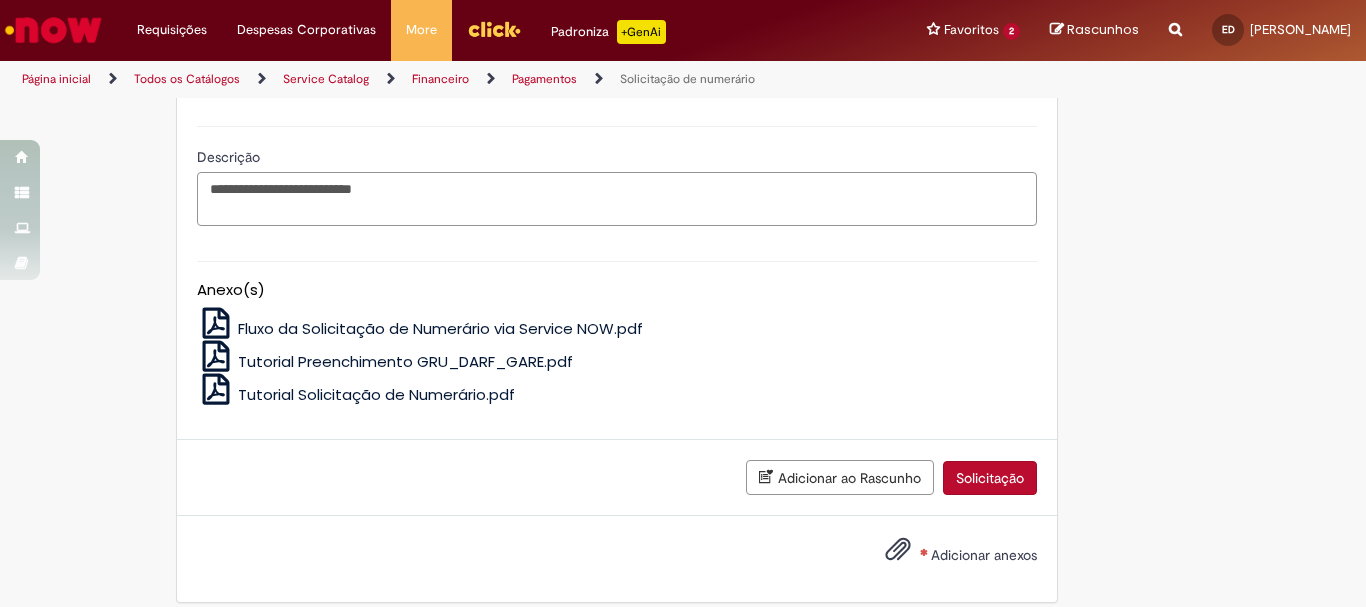 scroll, scrollTop: 3711, scrollLeft: 0, axis: vertical 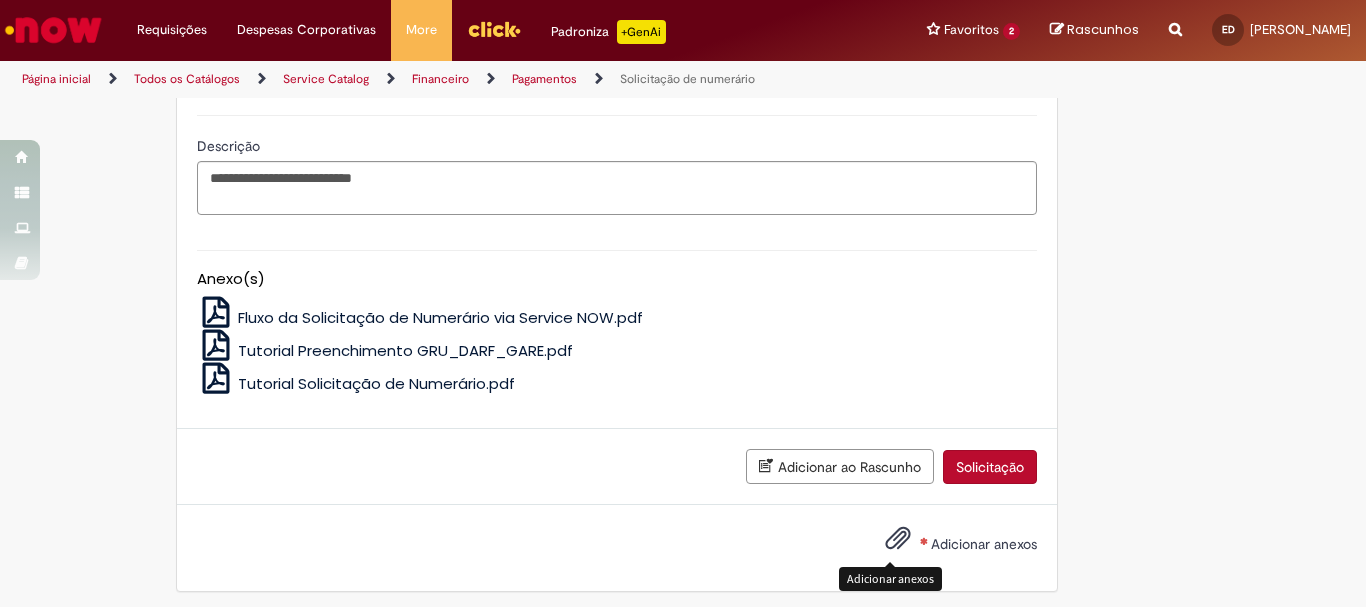 click at bounding box center (898, 539) 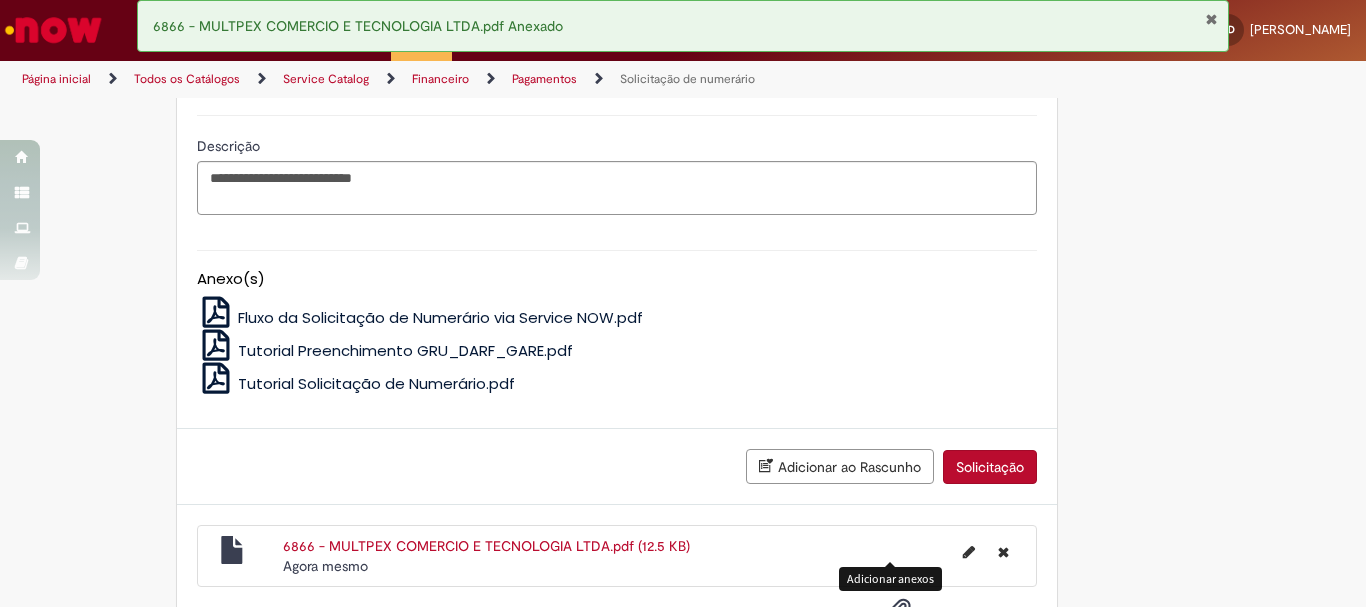 scroll, scrollTop: 3783, scrollLeft: 0, axis: vertical 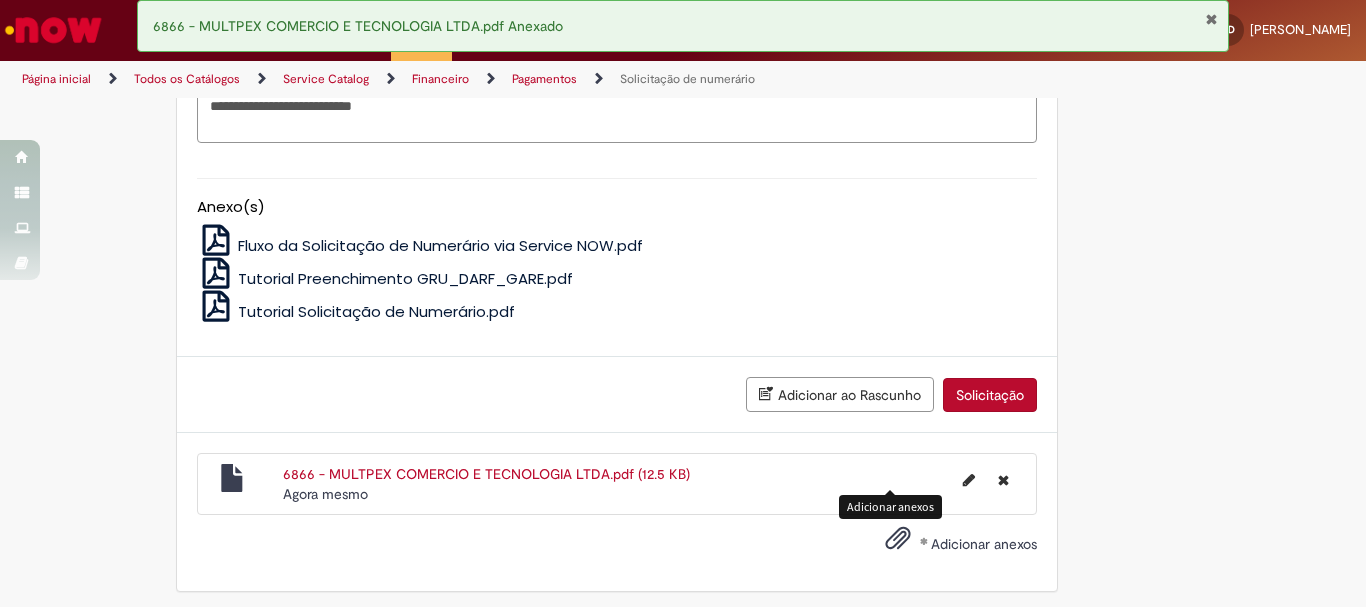 click on "Adicionar anexos" at bounding box center (898, 543) 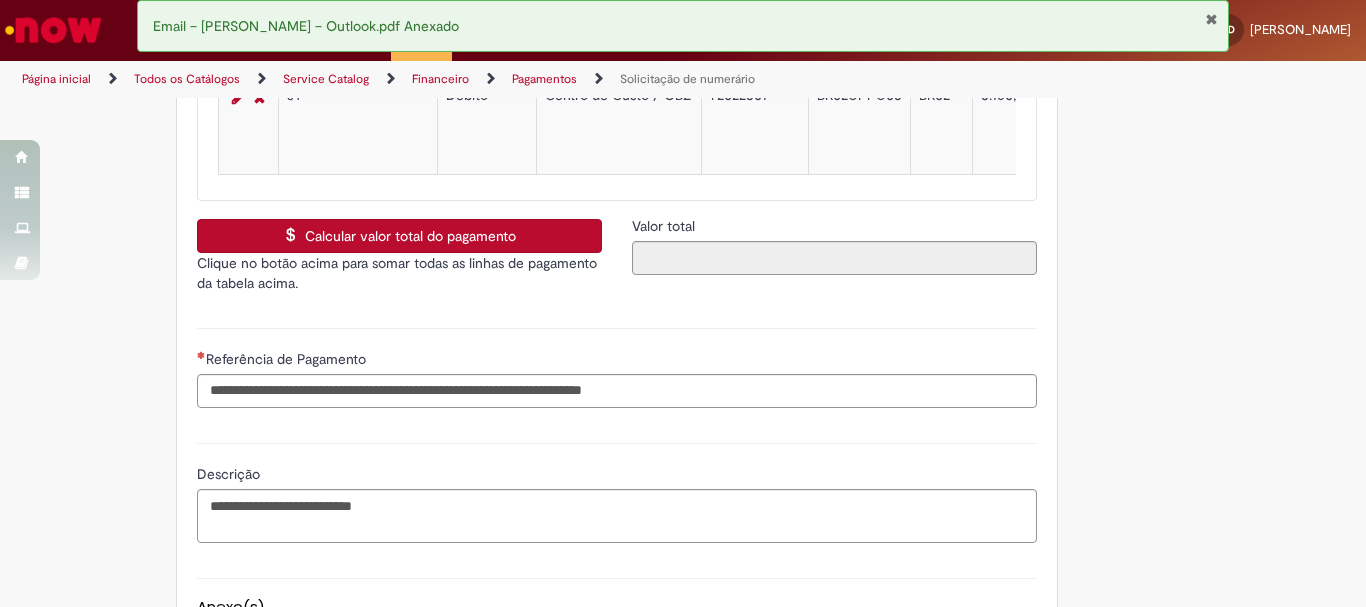 scroll, scrollTop: 3183, scrollLeft: 0, axis: vertical 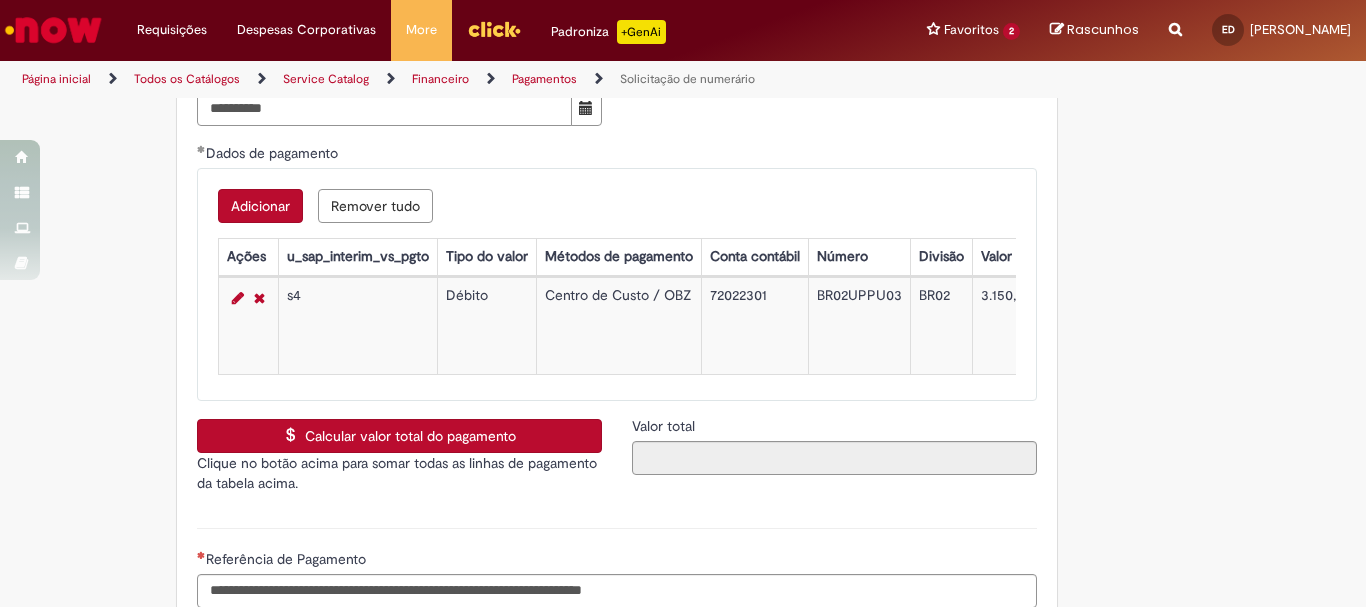 click on "Calcular valor total do pagamento" at bounding box center [399, 436] 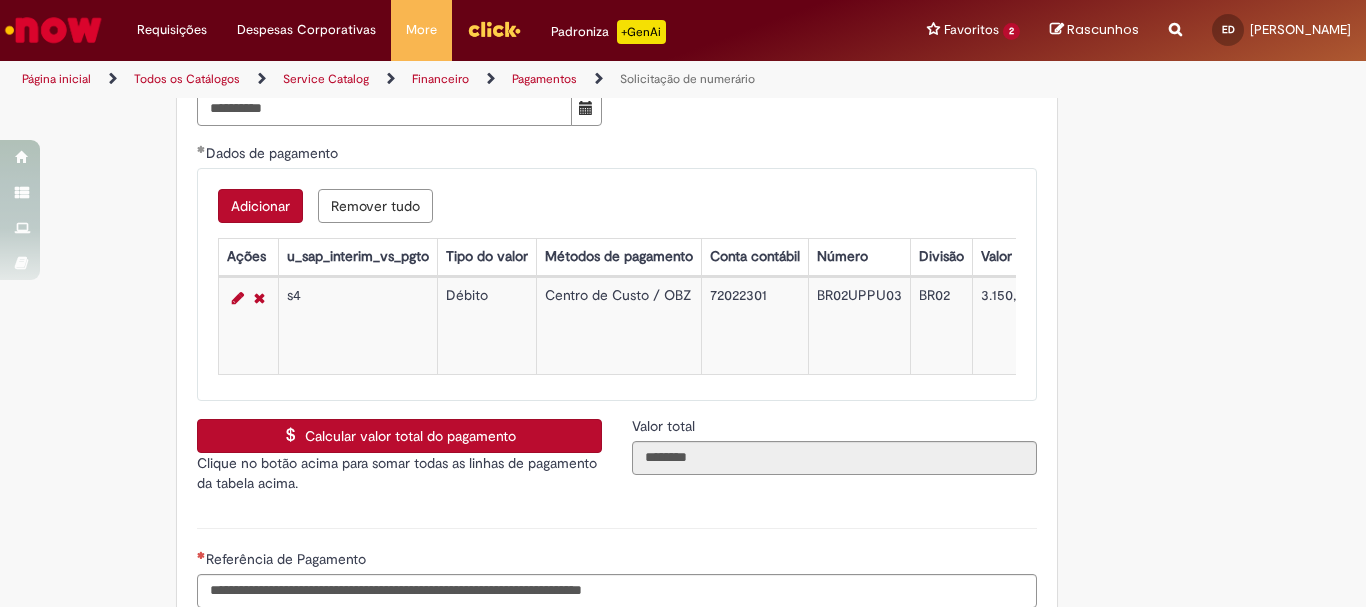 scroll, scrollTop: 3383, scrollLeft: 0, axis: vertical 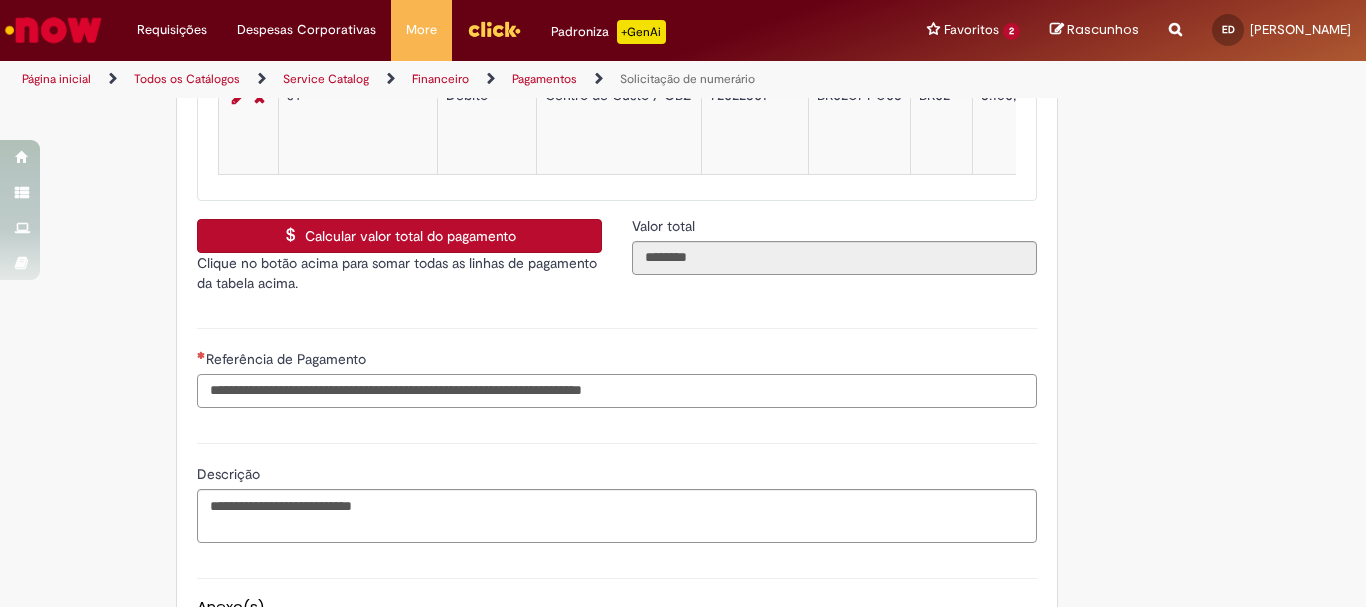 click on "Referência de Pagamento" at bounding box center (617, 391) 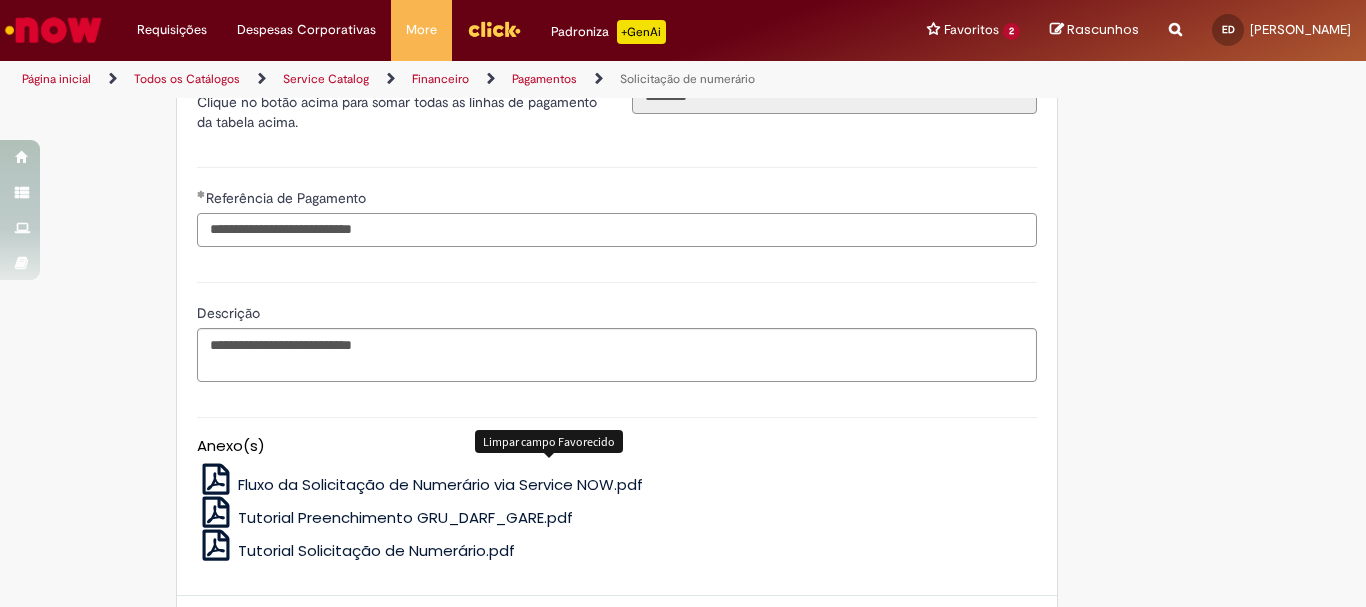 scroll, scrollTop: 3844, scrollLeft: 0, axis: vertical 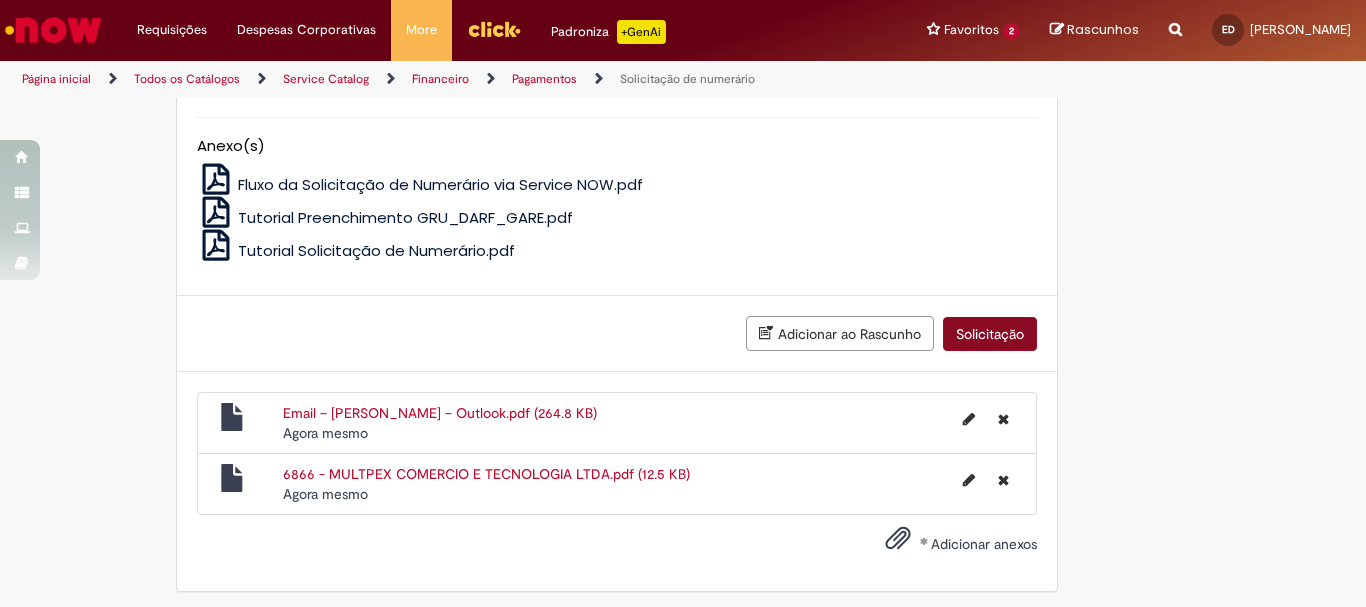 type on "**********" 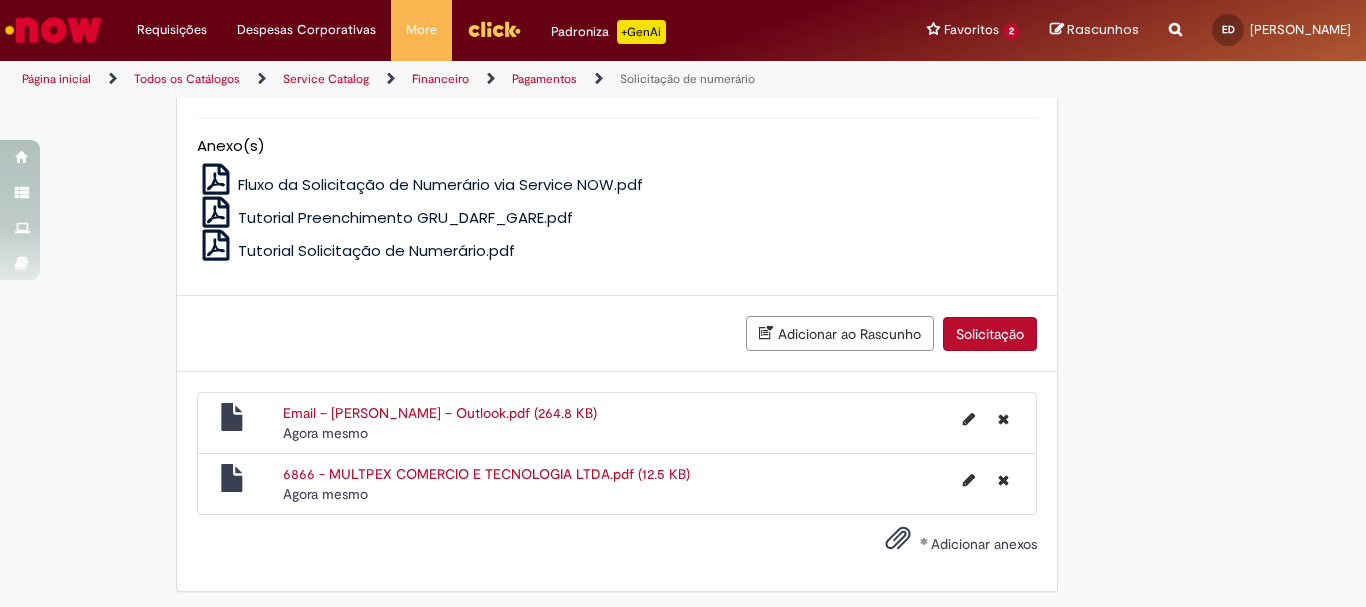 click on "Solicitação" at bounding box center [990, 334] 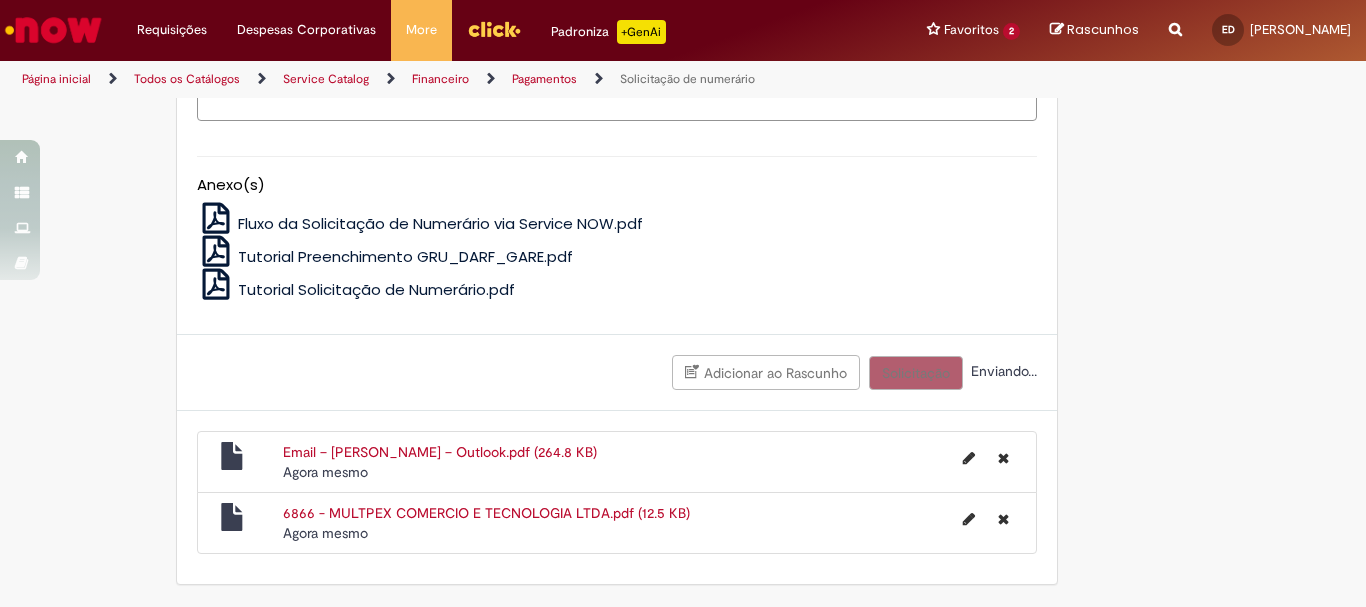 scroll, scrollTop: 3798, scrollLeft: 0, axis: vertical 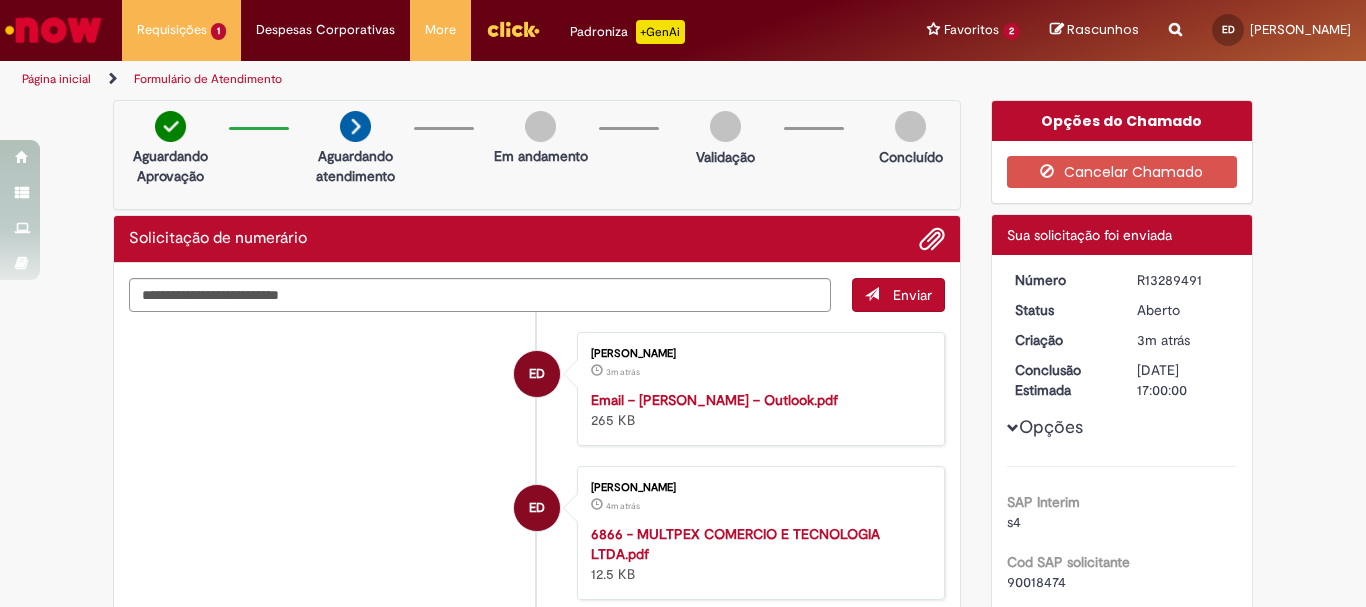 drag, startPoint x: 1131, startPoint y: 276, endPoint x: 1204, endPoint y: 278, distance: 73.02739 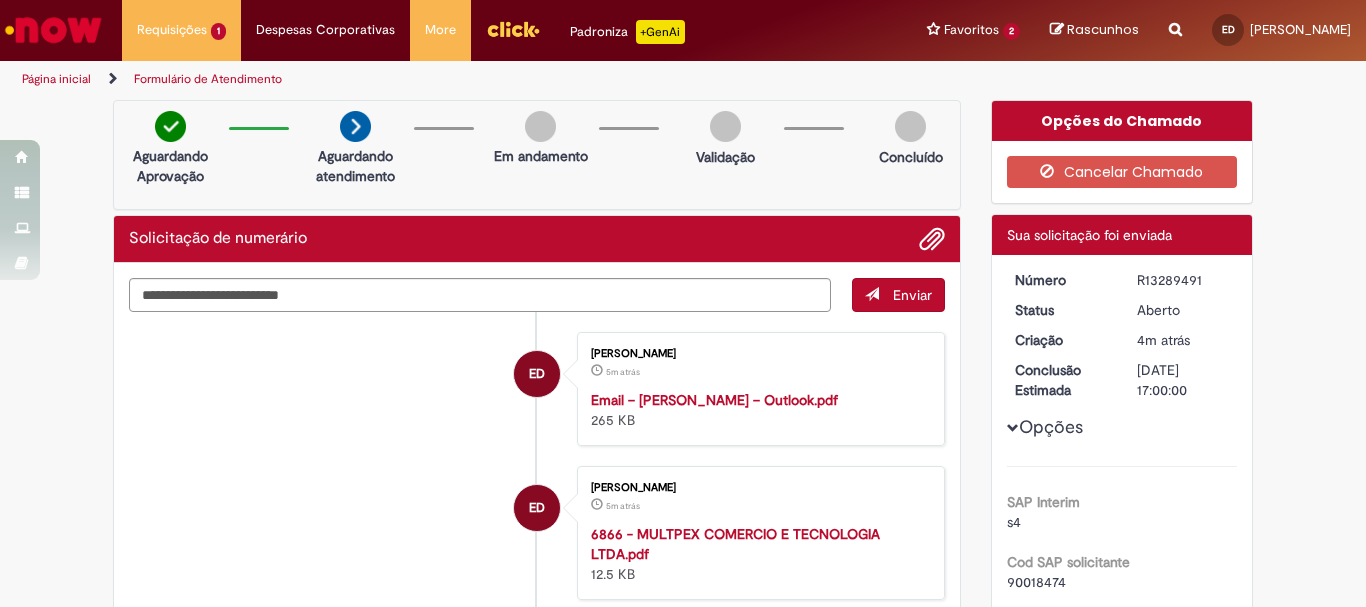 click on "Número
R13289491
Status
[GEOGRAPHIC_DATA]
Criação
4m atrás 4 minutos atrás
Conclusão Estimada
[DATE] 17:00:00
Opções
SAP Interim
s4
Cod SAP solicitante
90018474
Empresa do solicitante
AMBEV S.A.
Código SAP da empresa do solicitante
BR16
Código SAP da localidade do [GEOGRAPHIC_DATA]
BR02
Unidade para o pagamento
Estância
Código da Unidade
BR02
CNPJ da Unidade
07526557001262
Nome da Empresa
AMBEV S.A.
Código da empresa
BR16" at bounding box center [1122, 1328] 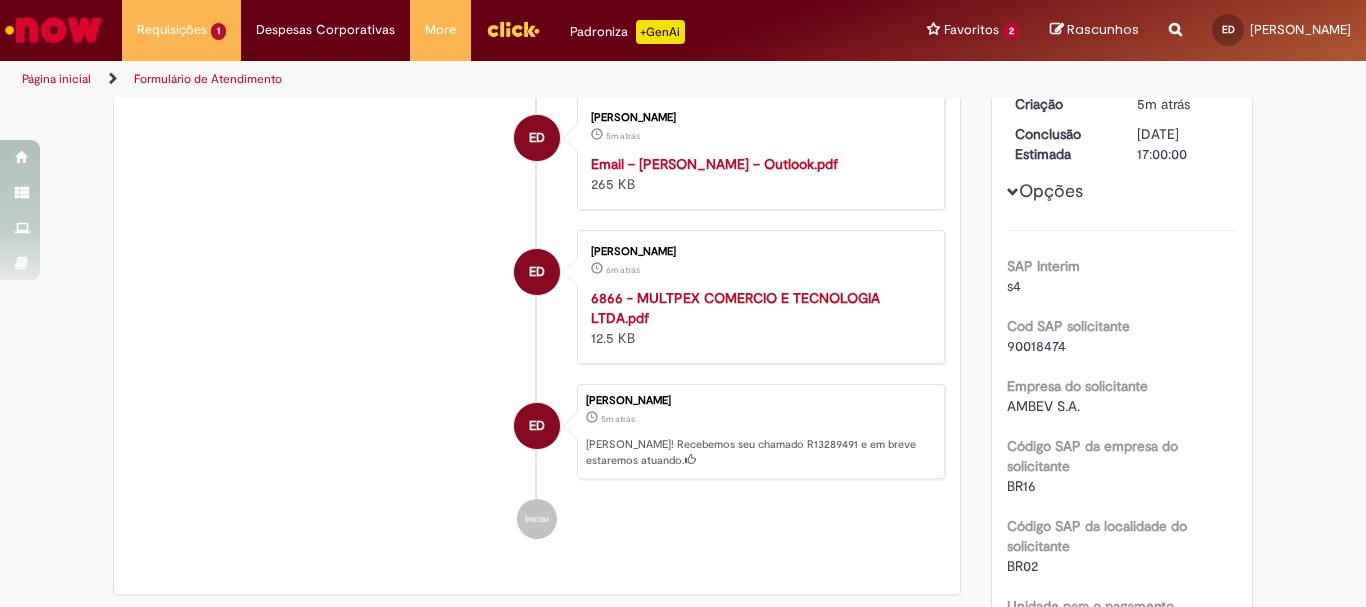 scroll, scrollTop: 0, scrollLeft: 0, axis: both 